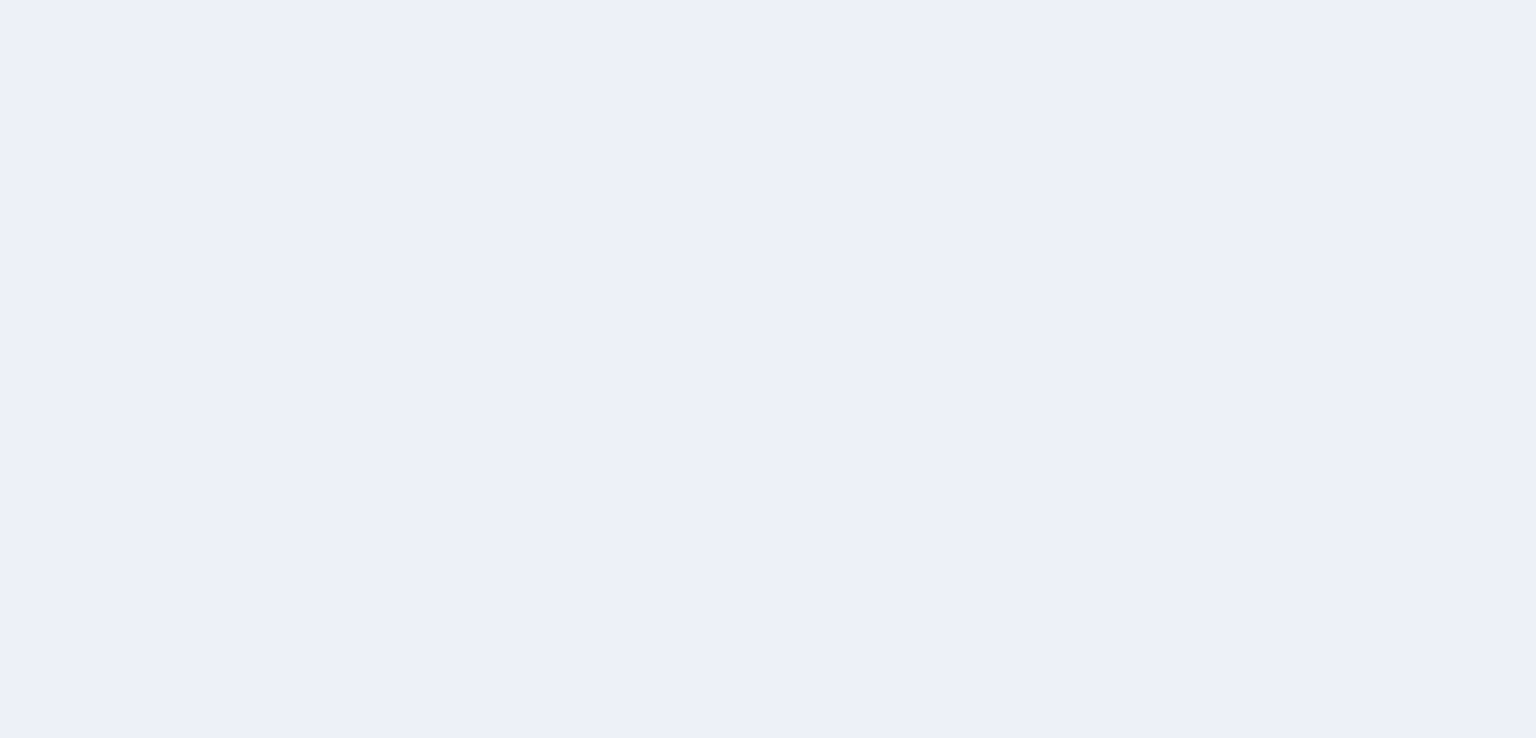 scroll, scrollTop: 0, scrollLeft: 0, axis: both 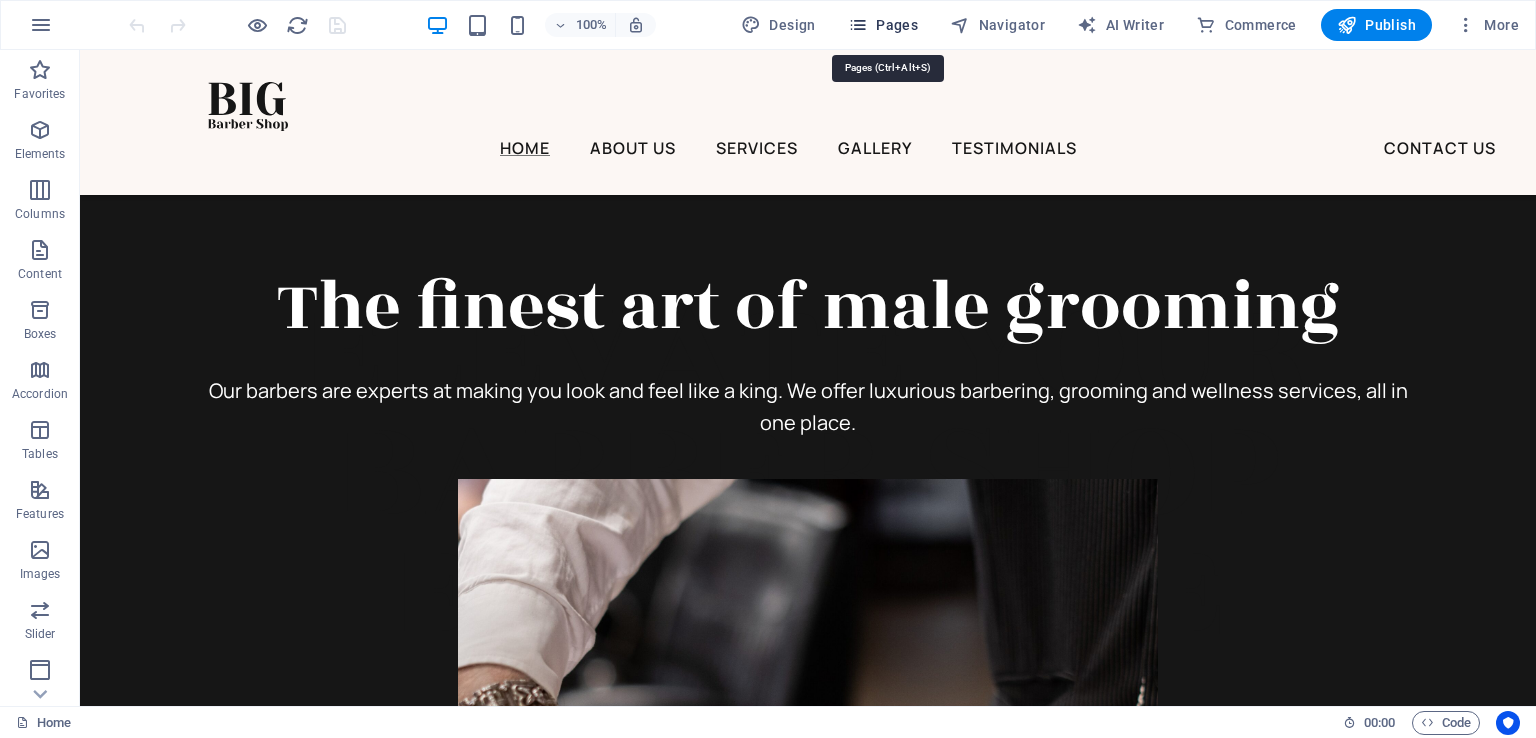 click at bounding box center (858, 25) 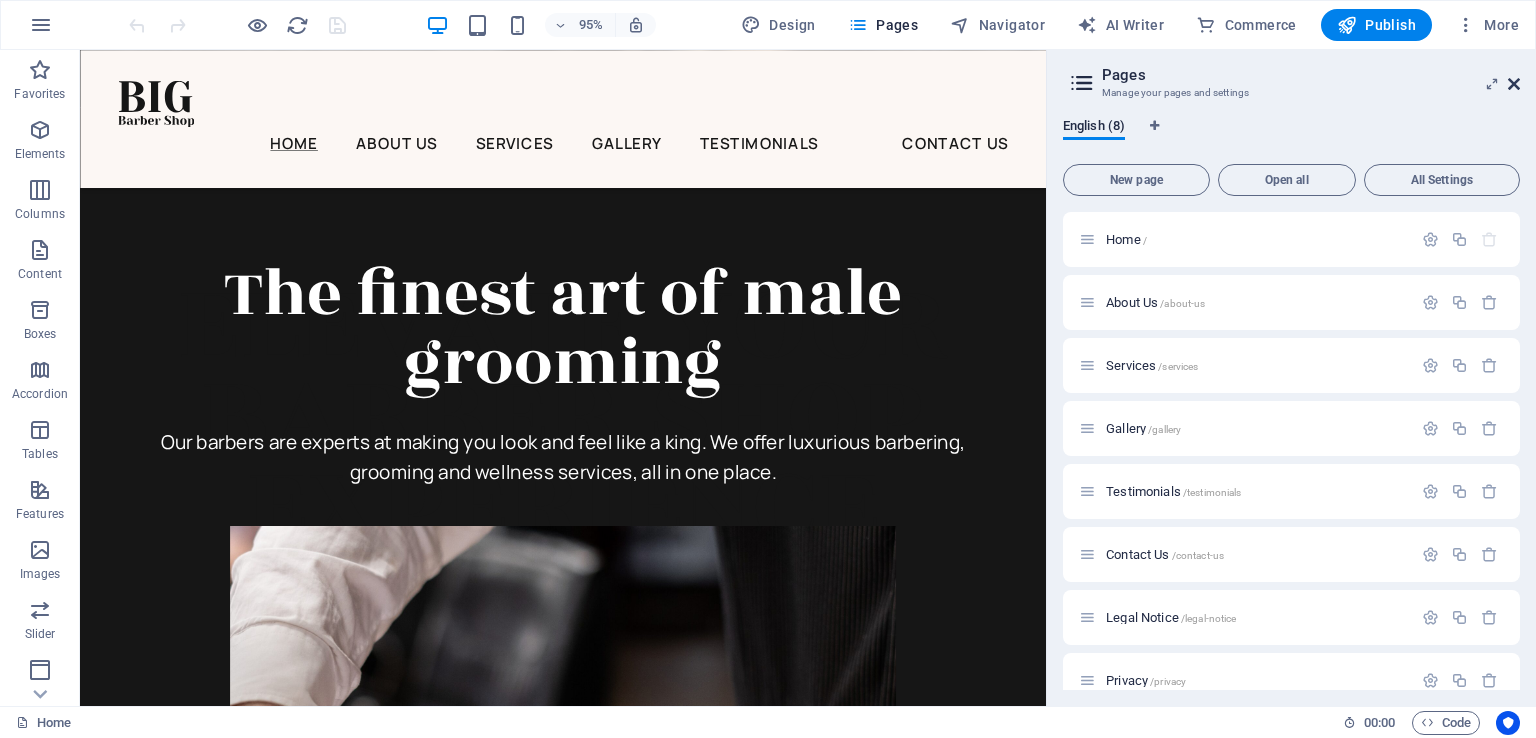 click at bounding box center (1514, 84) 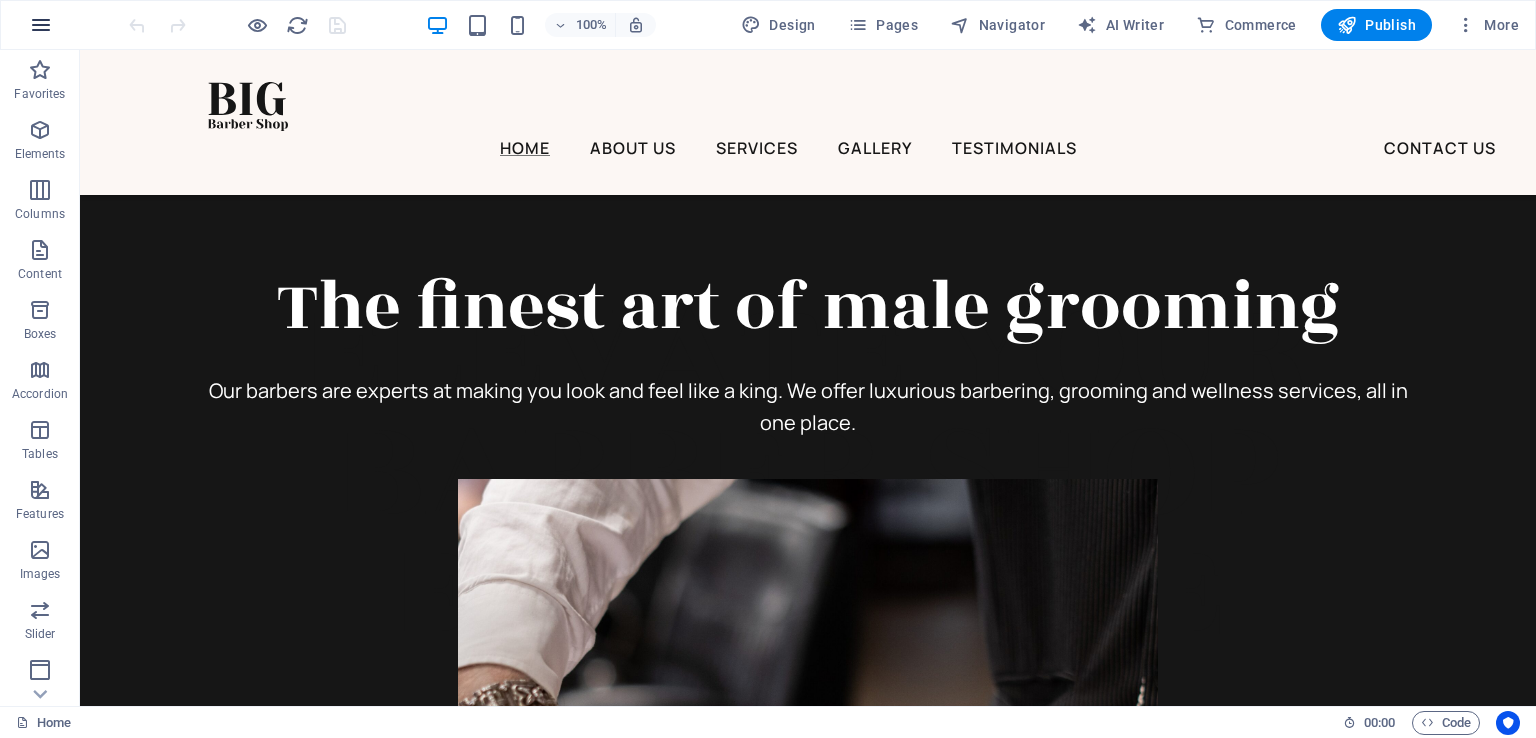 click at bounding box center (41, 25) 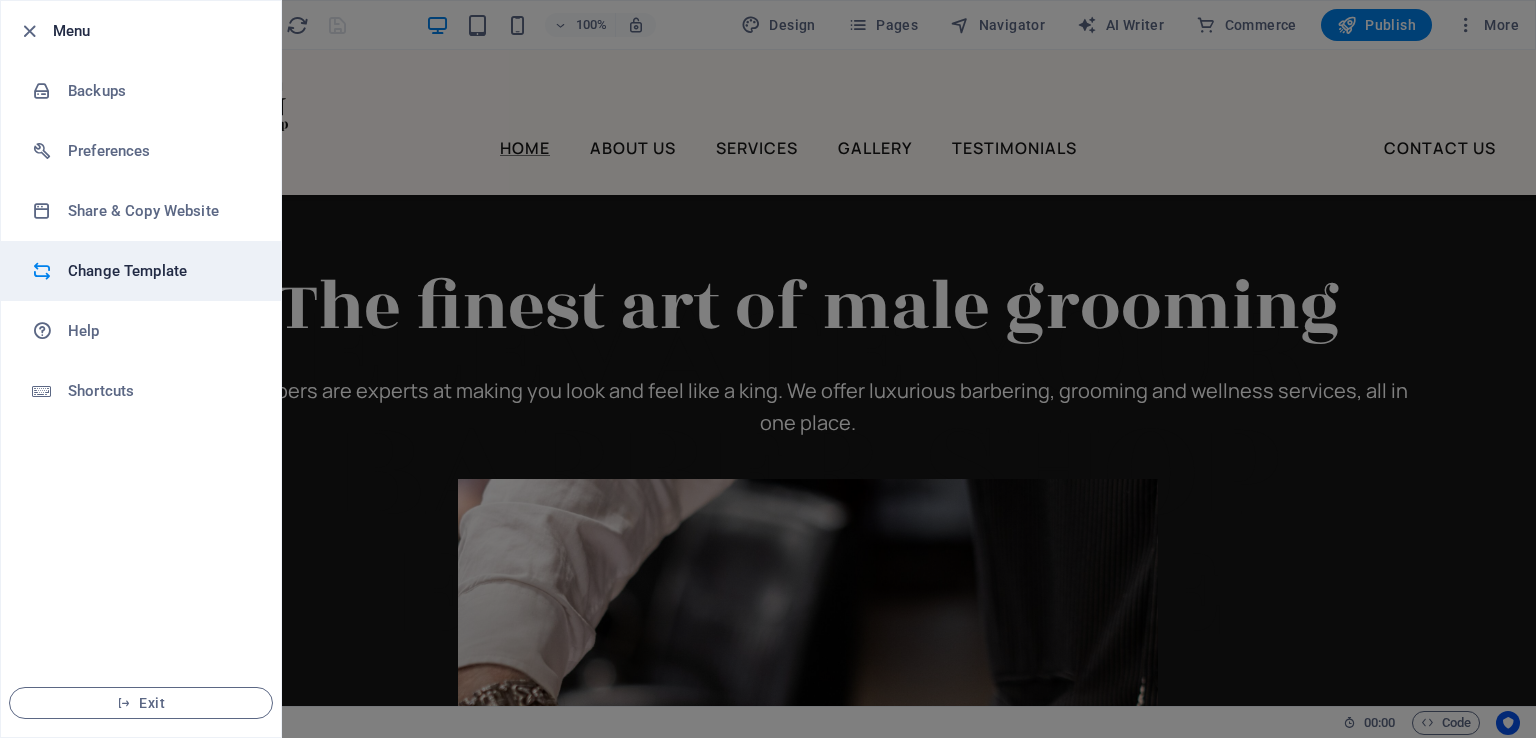 click on "Change Template" at bounding box center [160, 271] 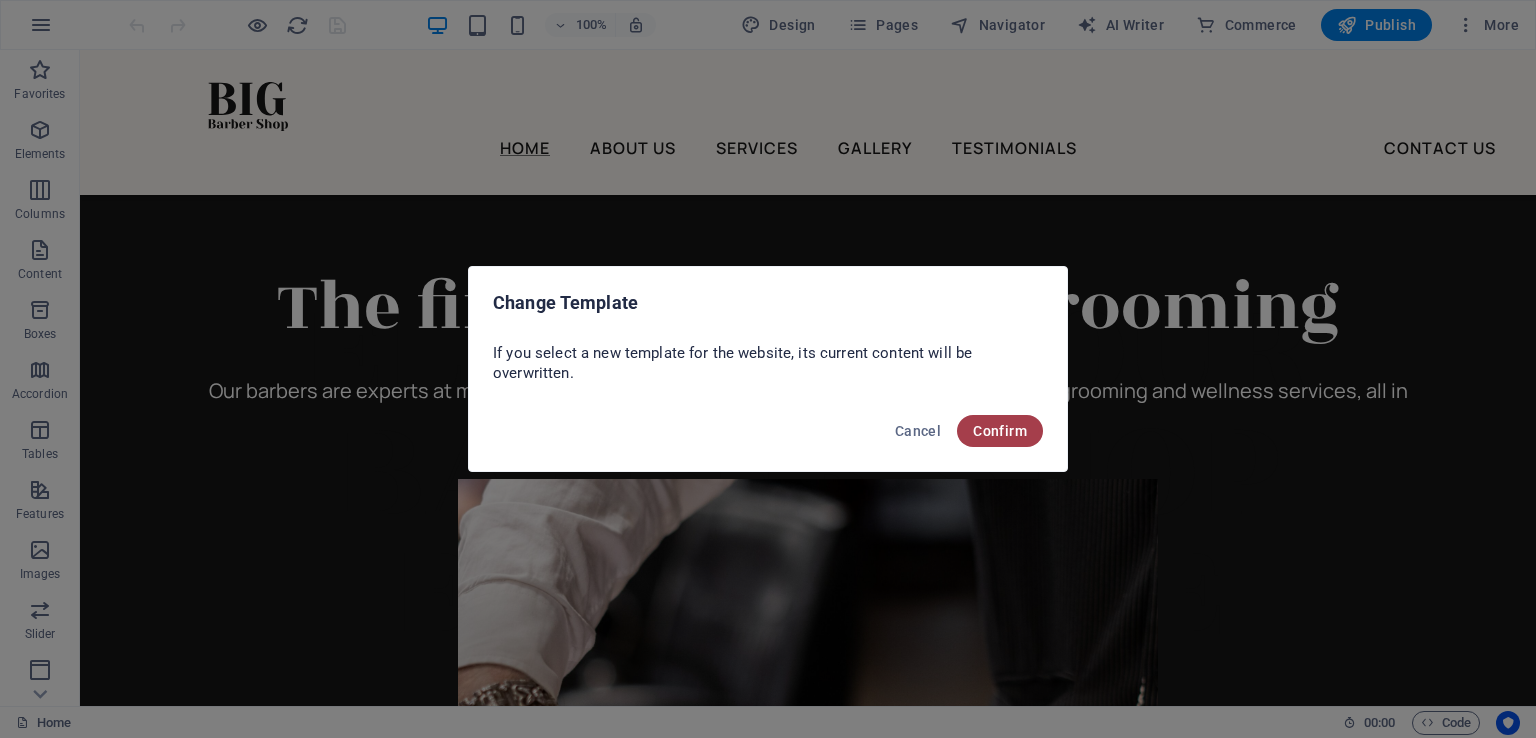 click on "Confirm" at bounding box center (1000, 431) 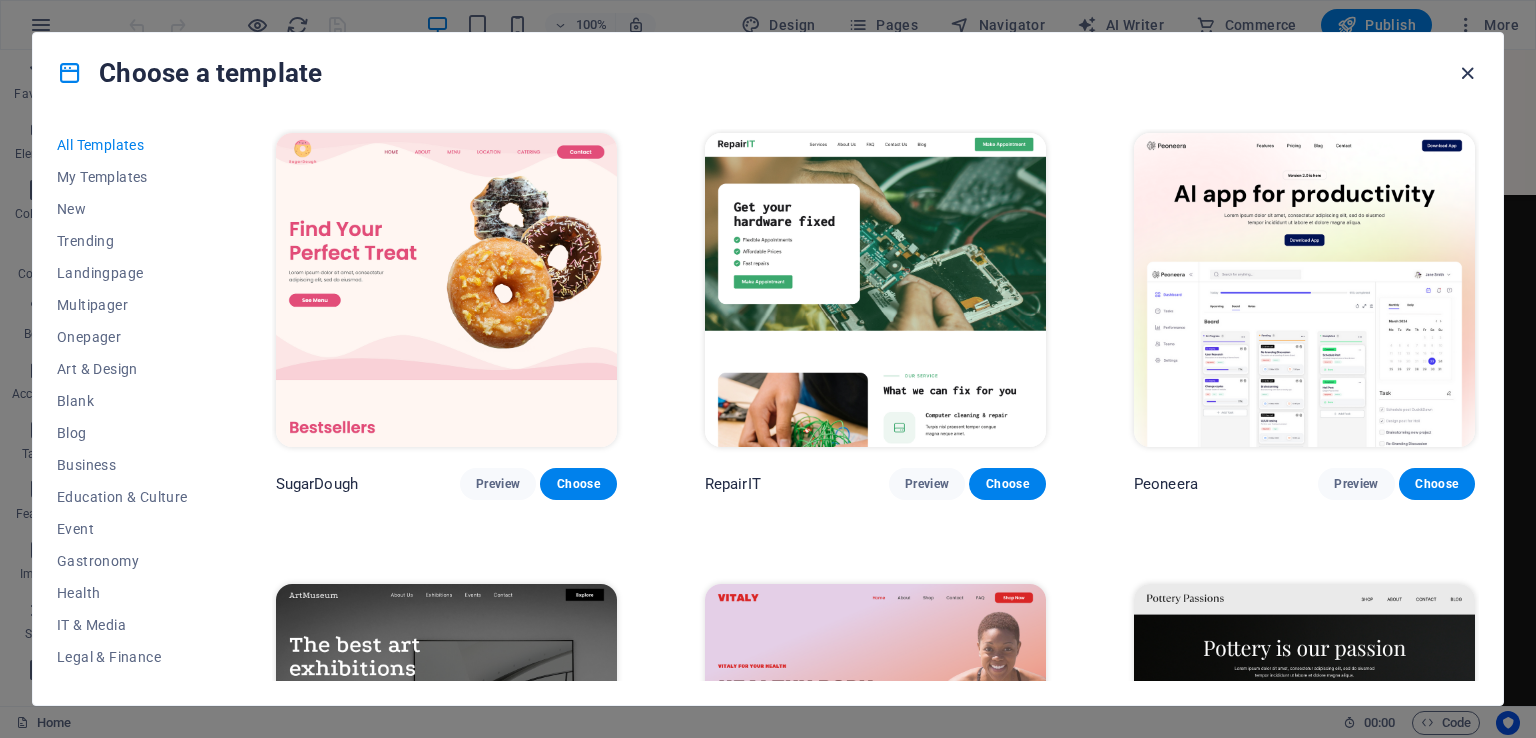 click at bounding box center (1467, 73) 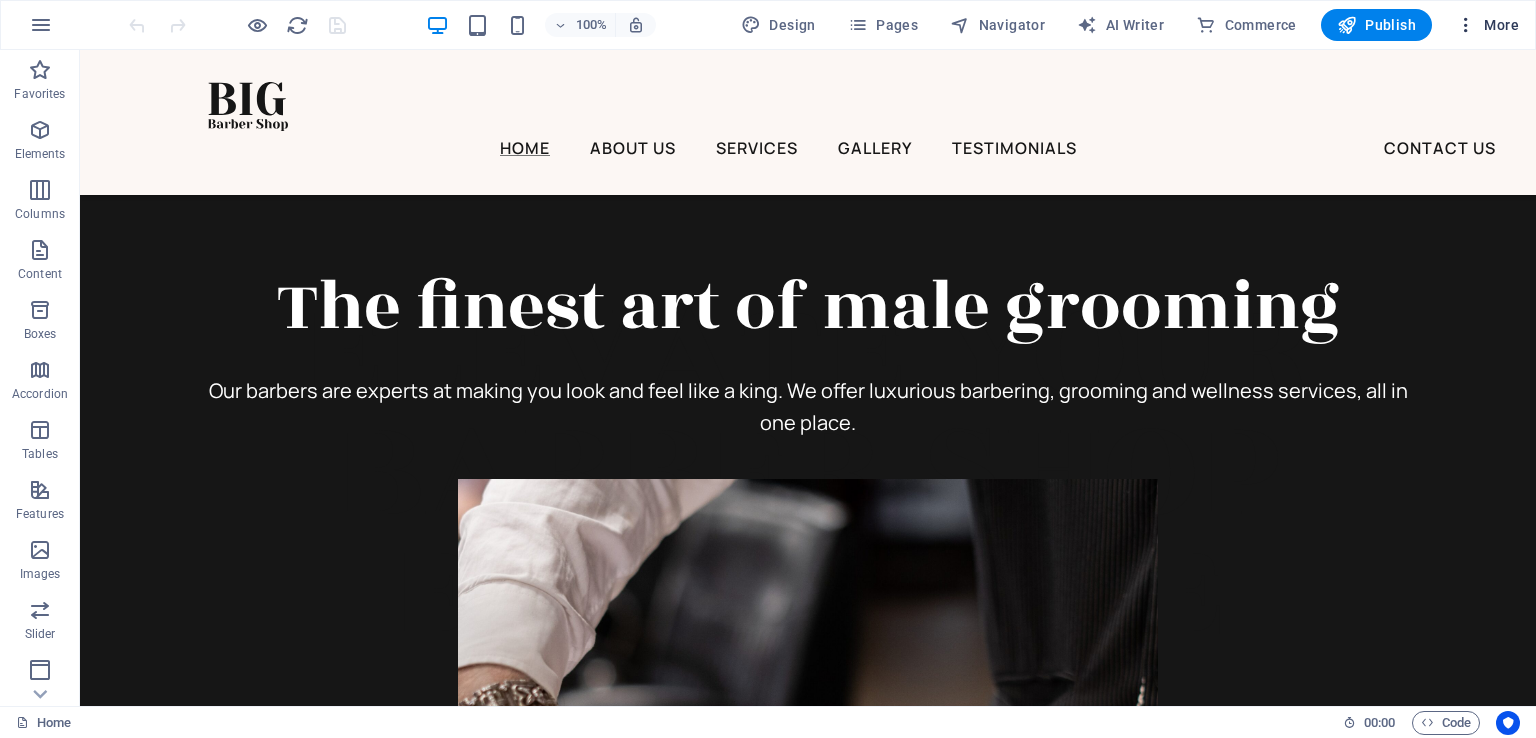 click at bounding box center (1466, 25) 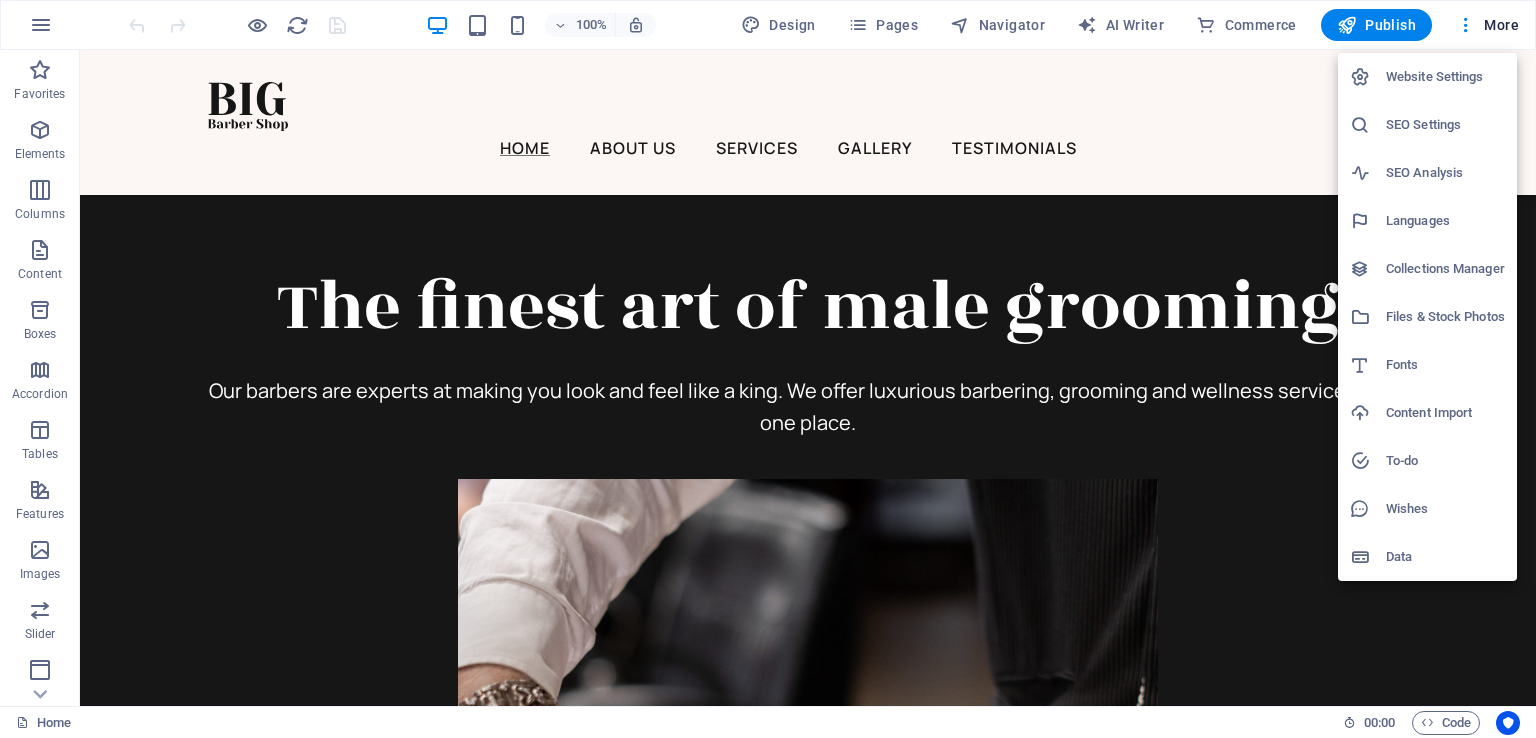 click at bounding box center [768, 369] 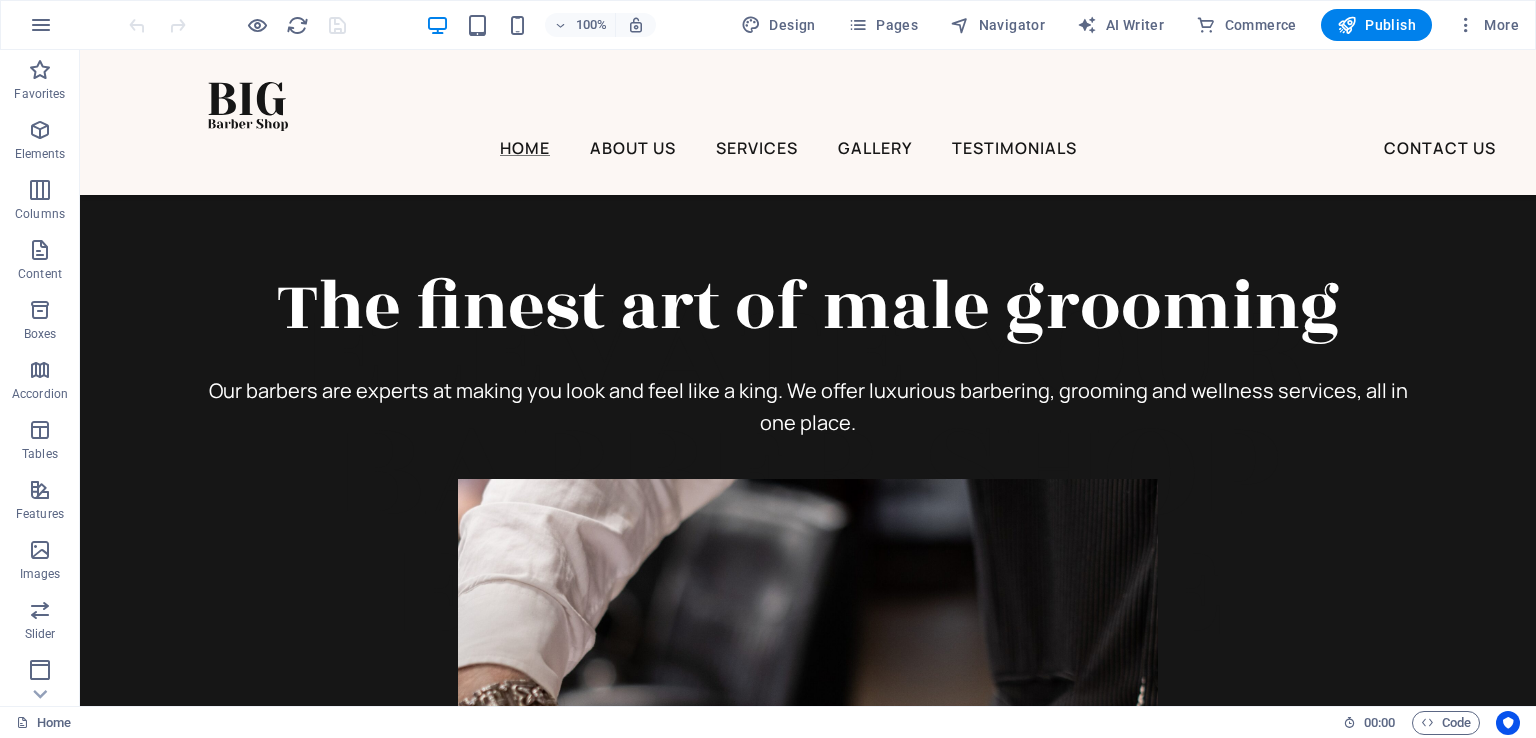 click on "More" at bounding box center (1487, 25) 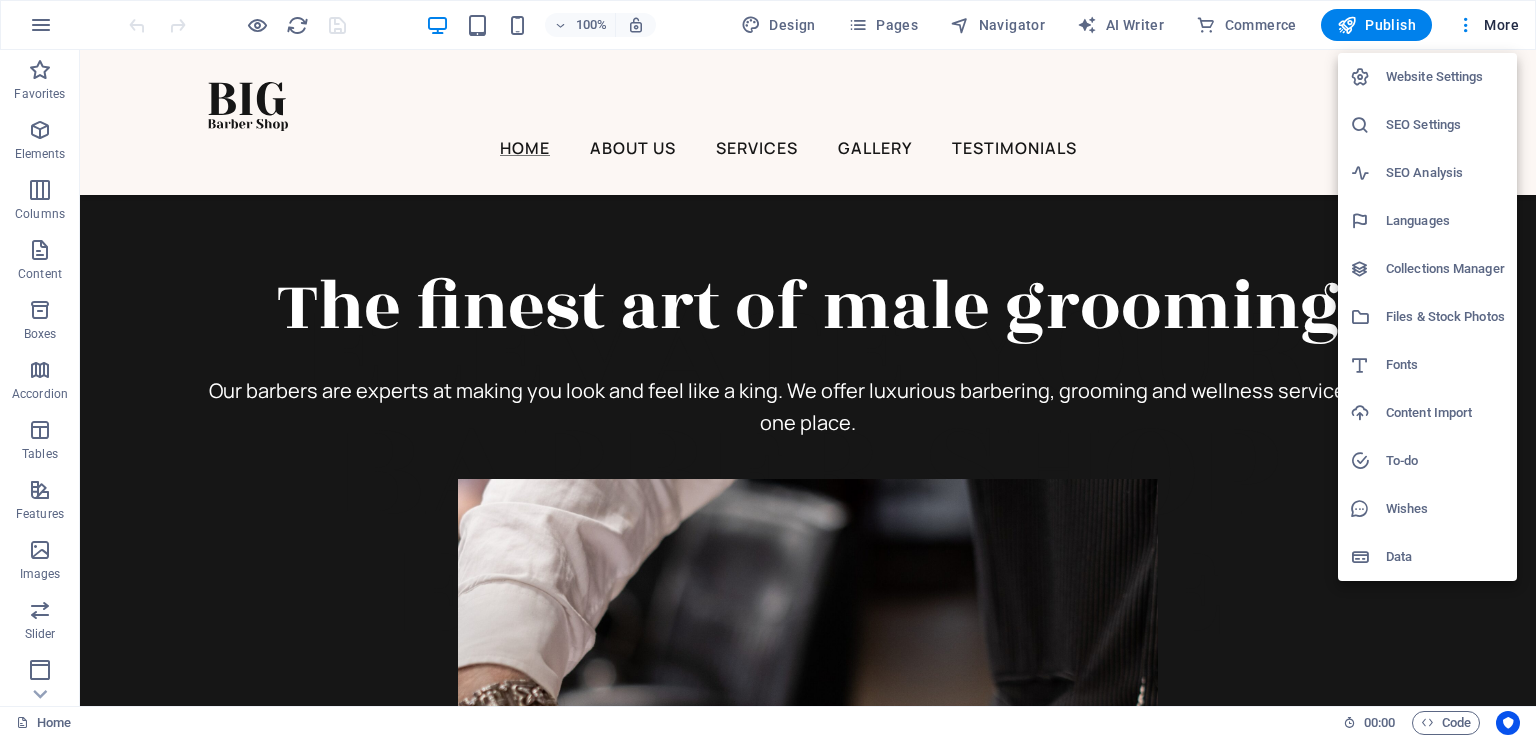 click at bounding box center [768, 369] 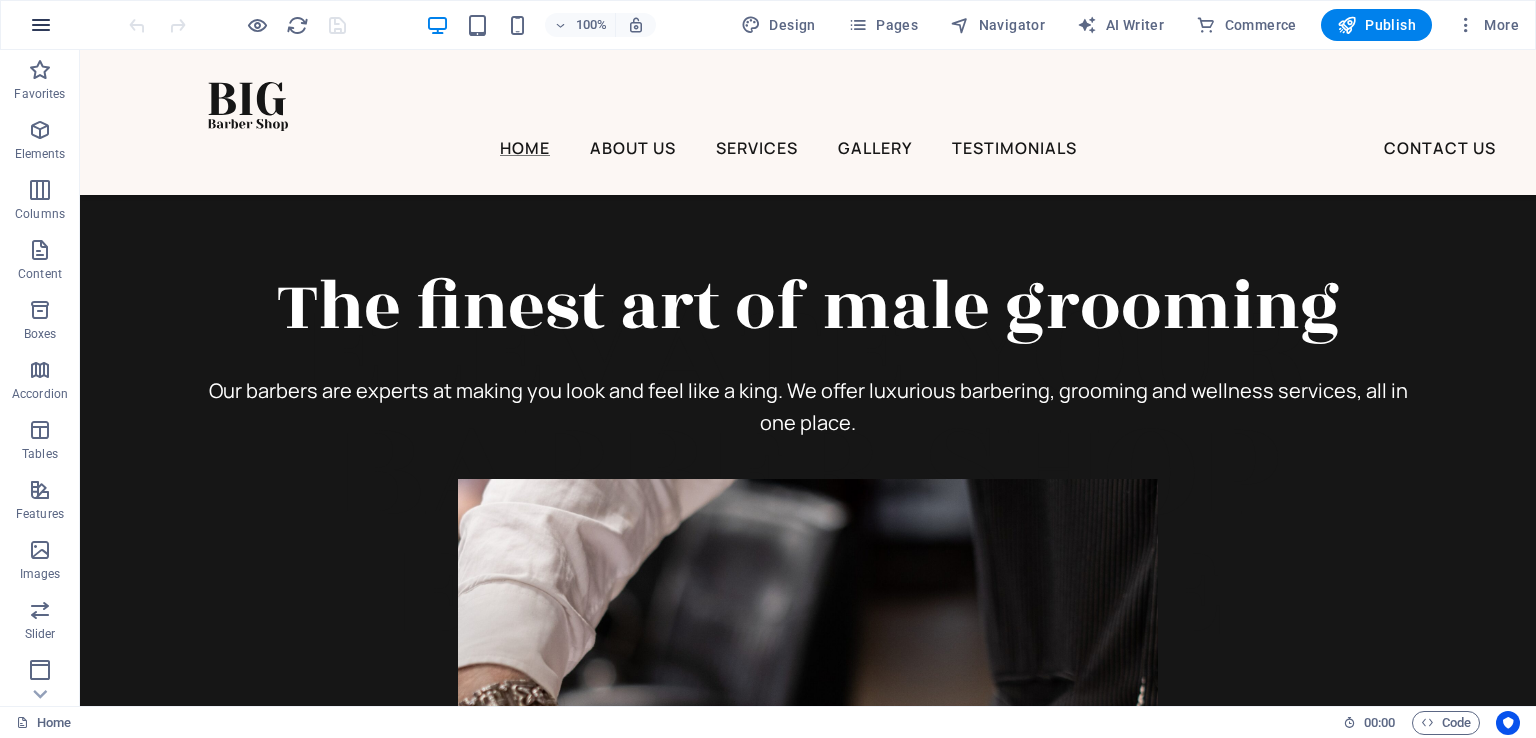 click at bounding box center [41, 25] 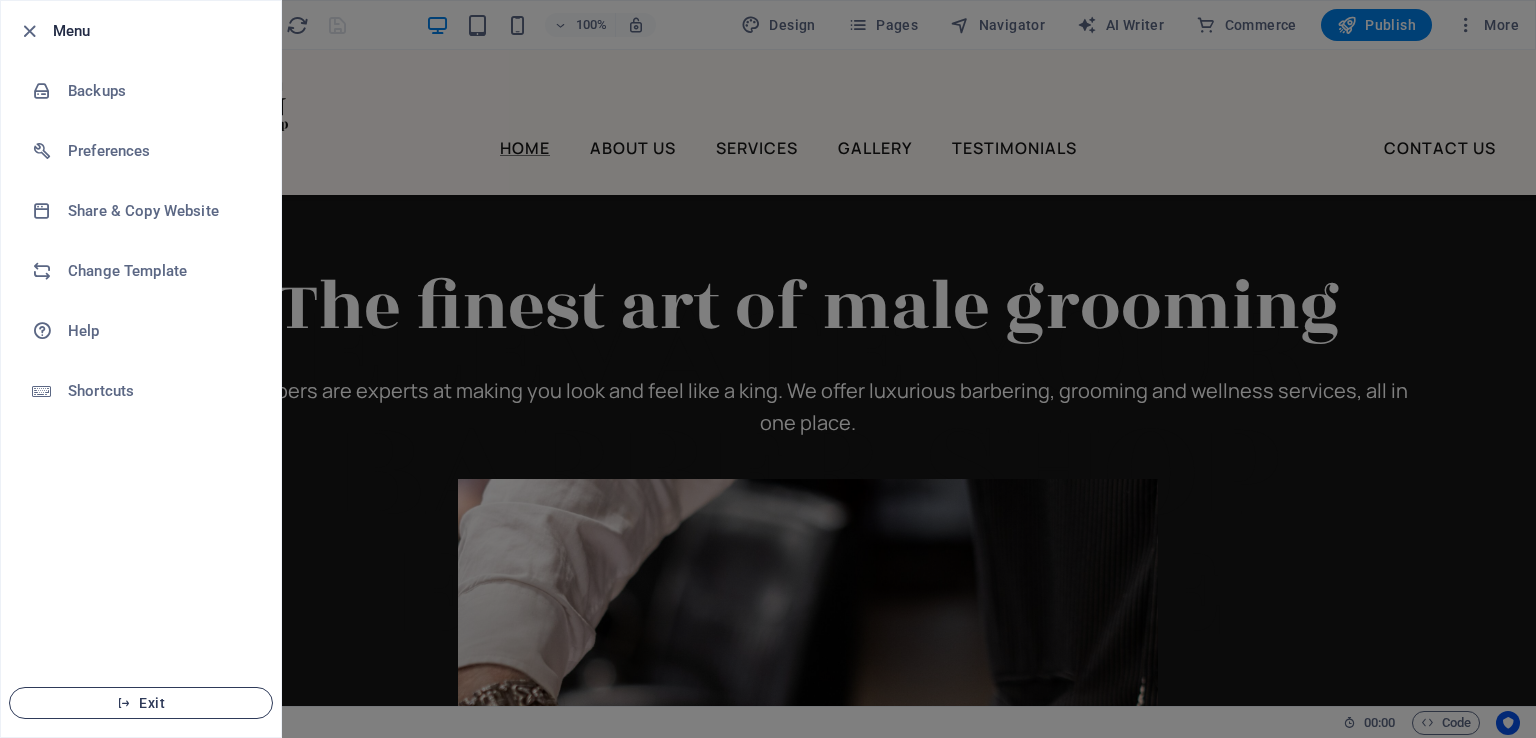 click at bounding box center [124, 703] 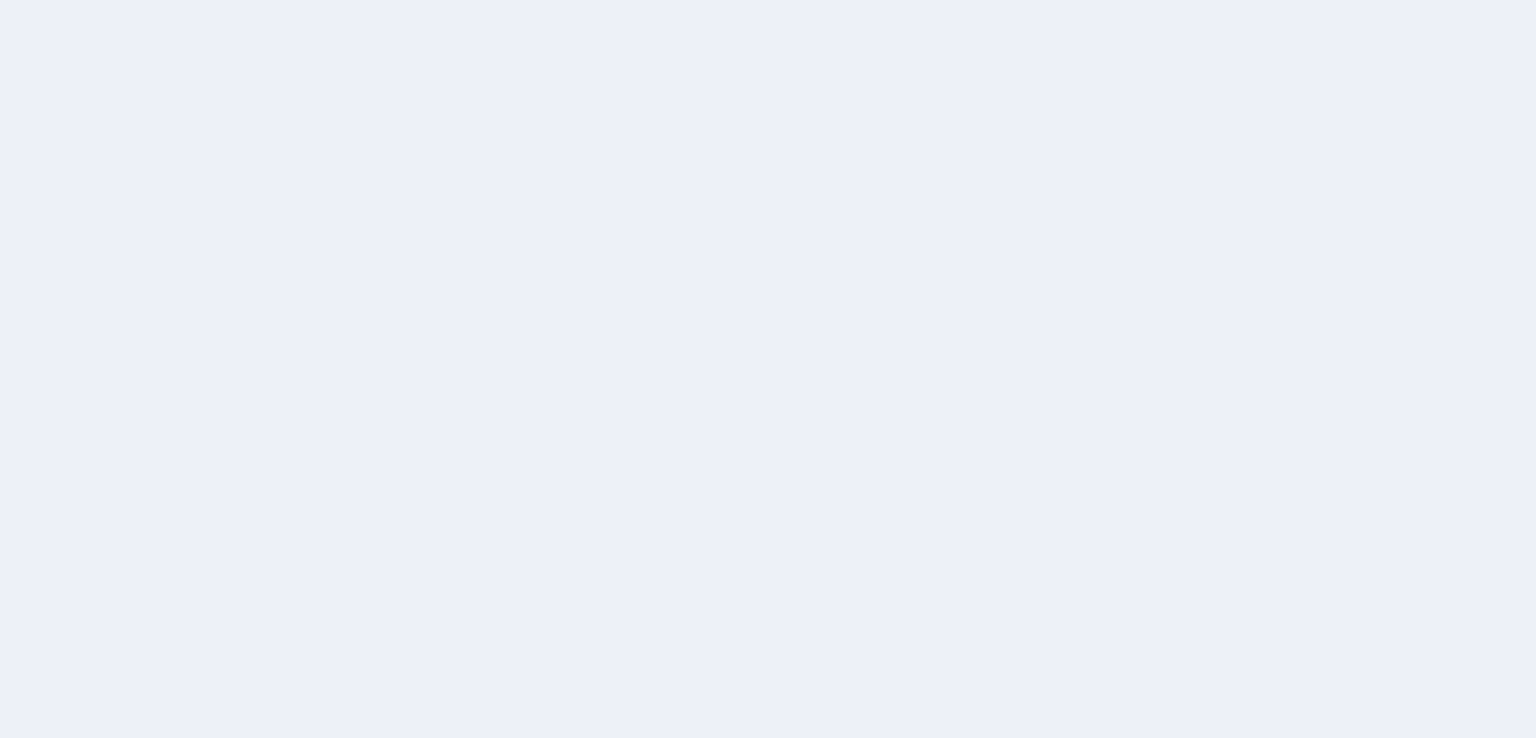 scroll, scrollTop: 0, scrollLeft: 0, axis: both 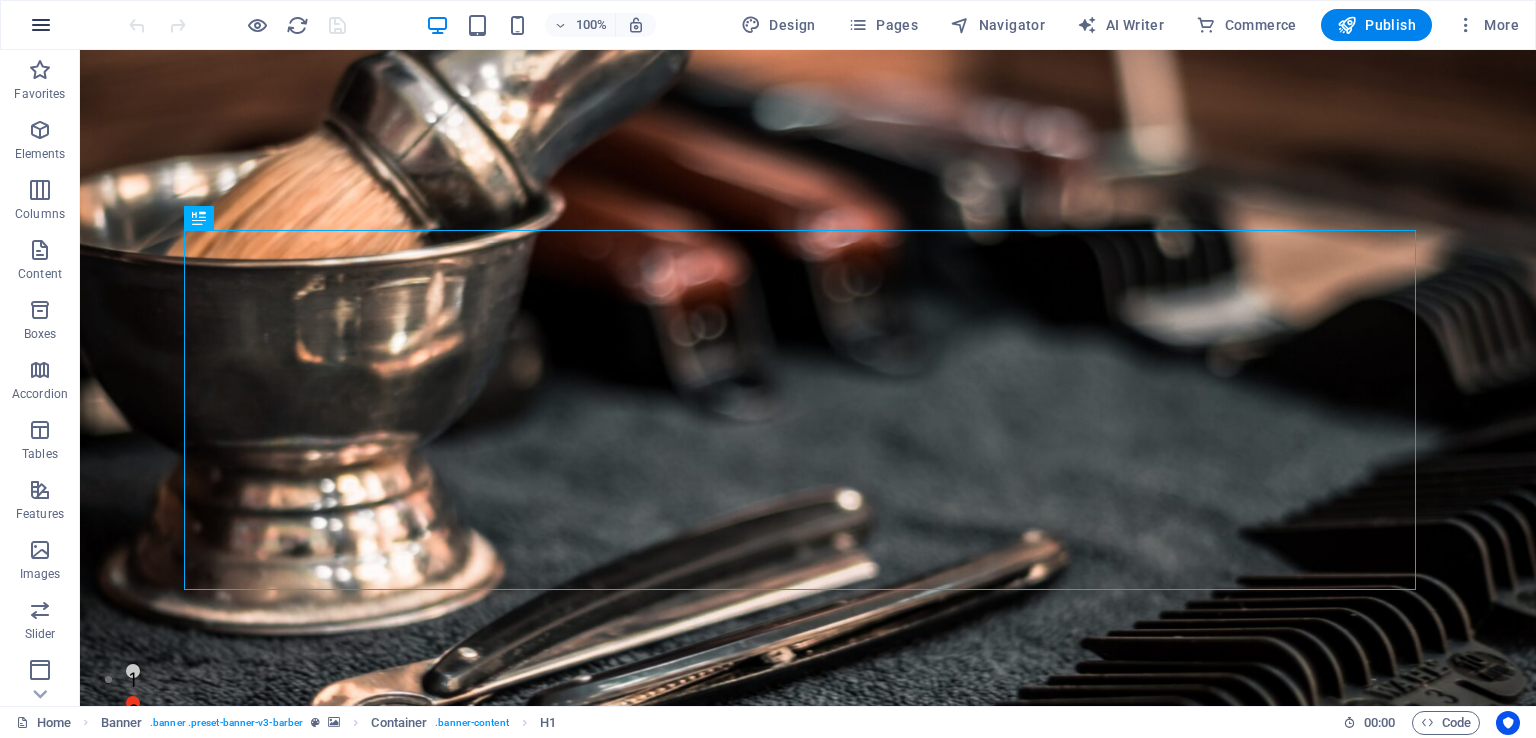 click at bounding box center (41, 25) 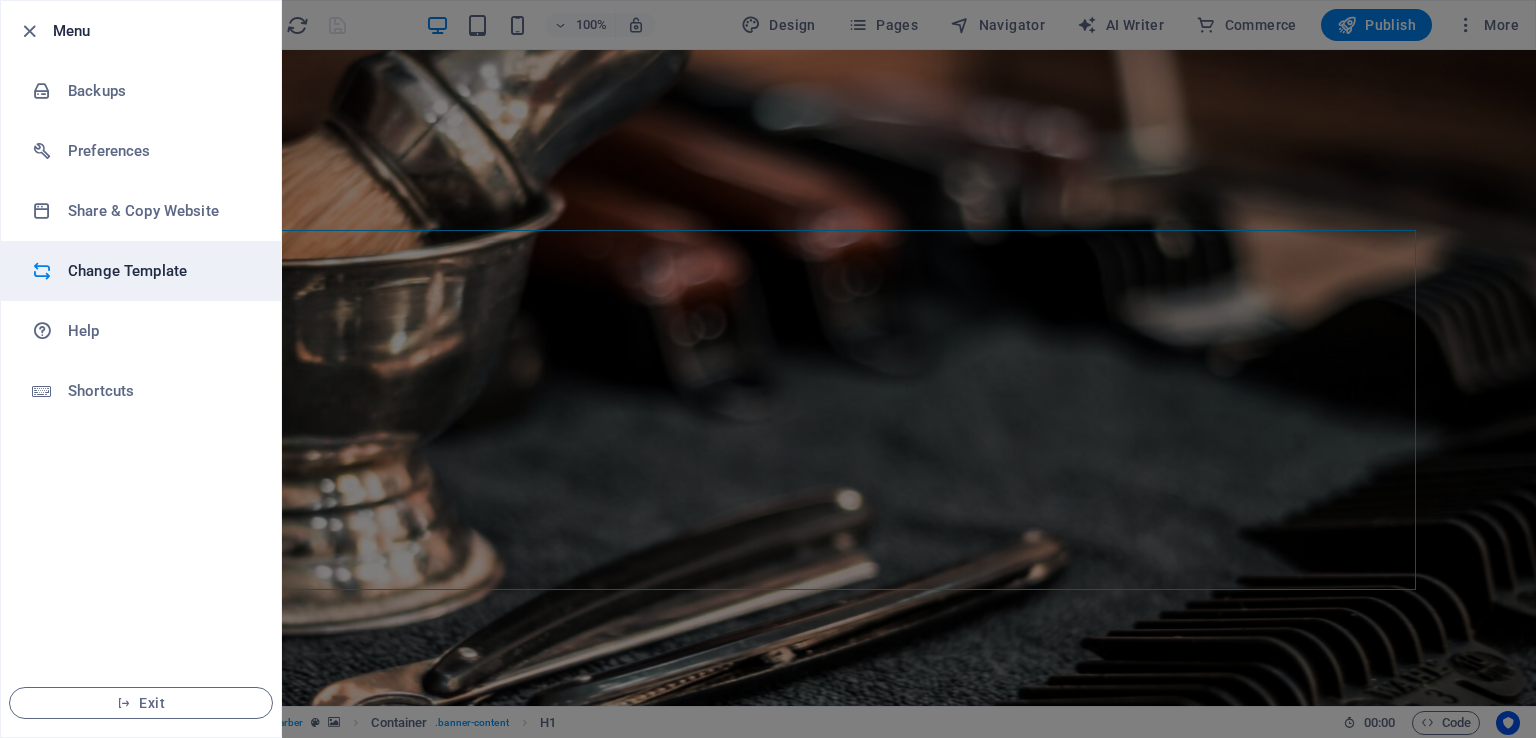 click on "Change Template" at bounding box center [160, 271] 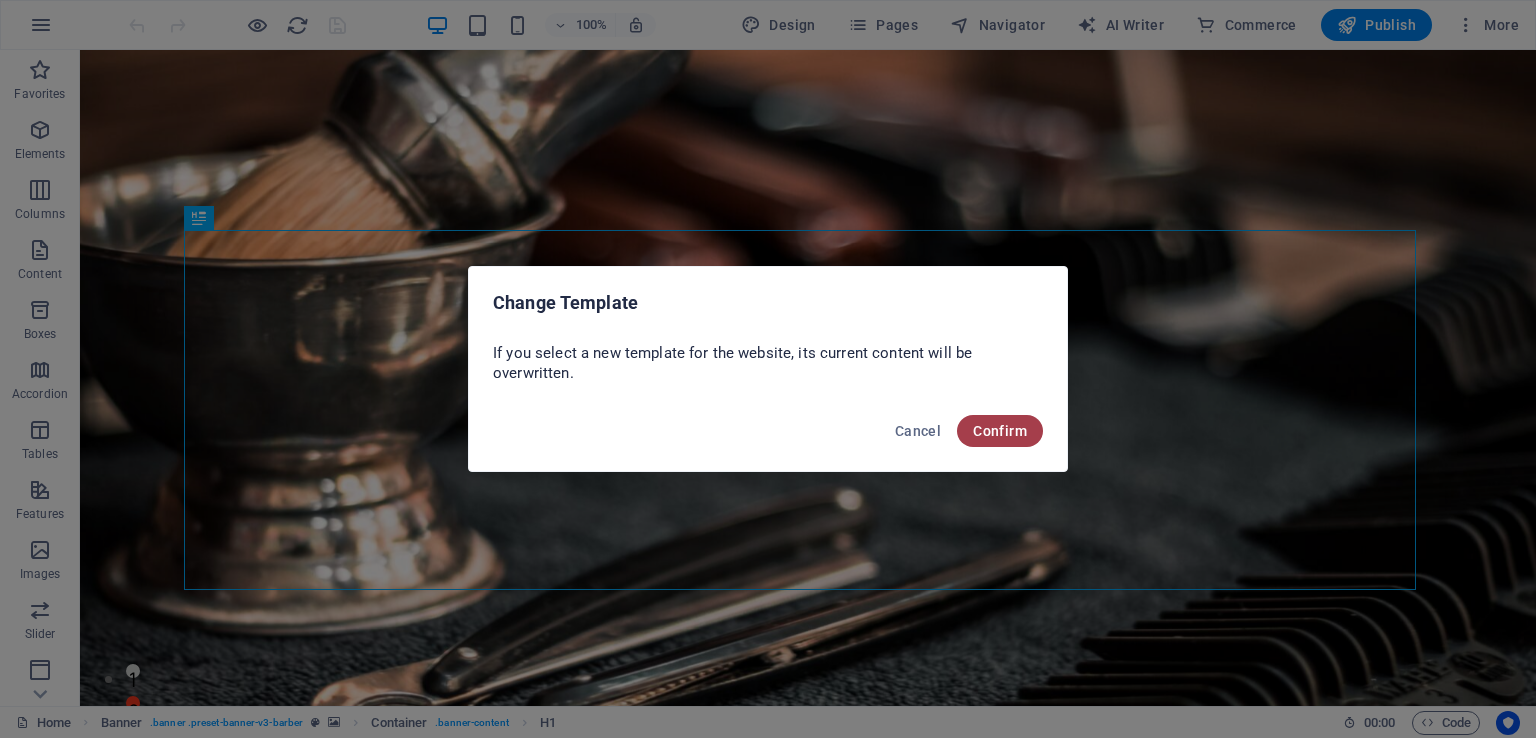 click on "Confirm" at bounding box center (1000, 431) 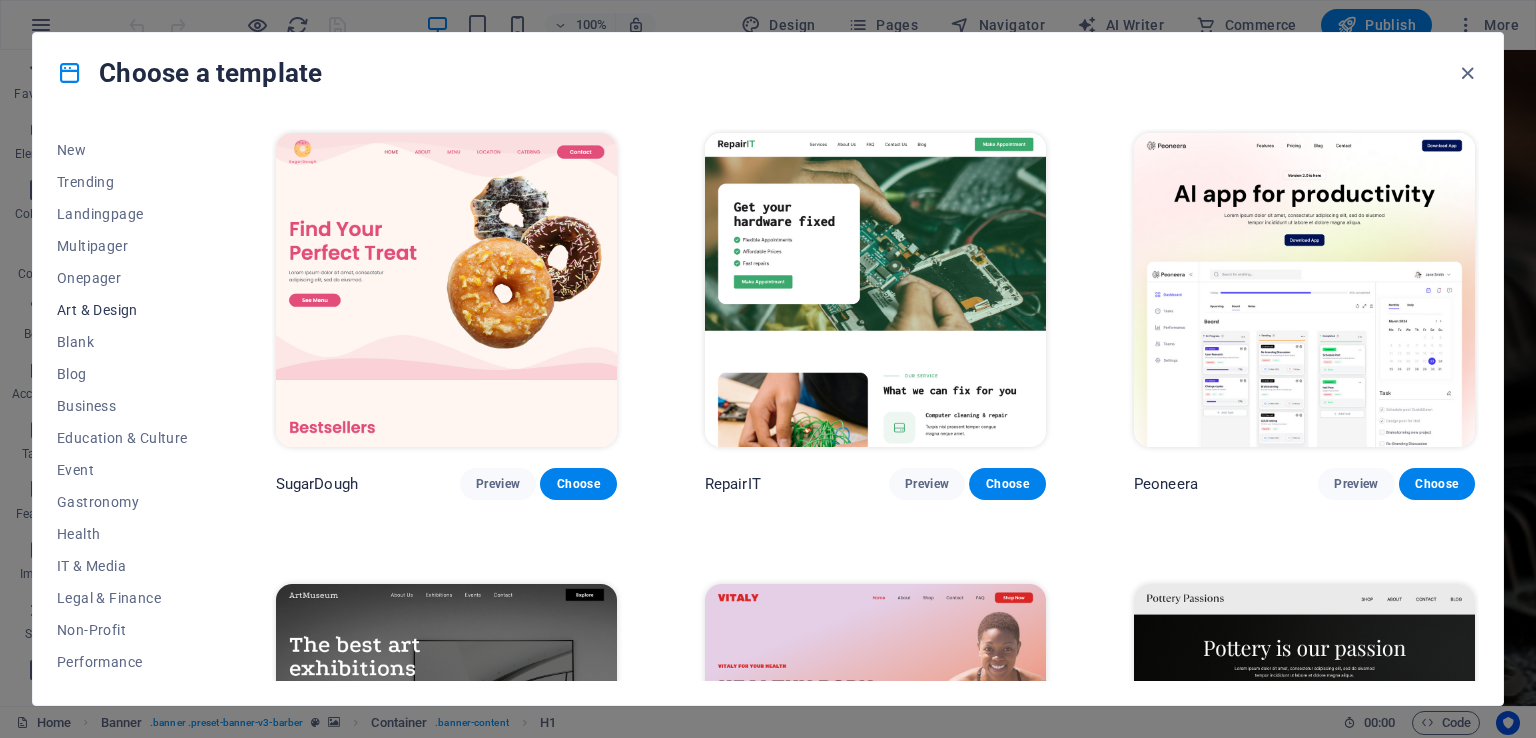 scroll, scrollTop: 60, scrollLeft: 0, axis: vertical 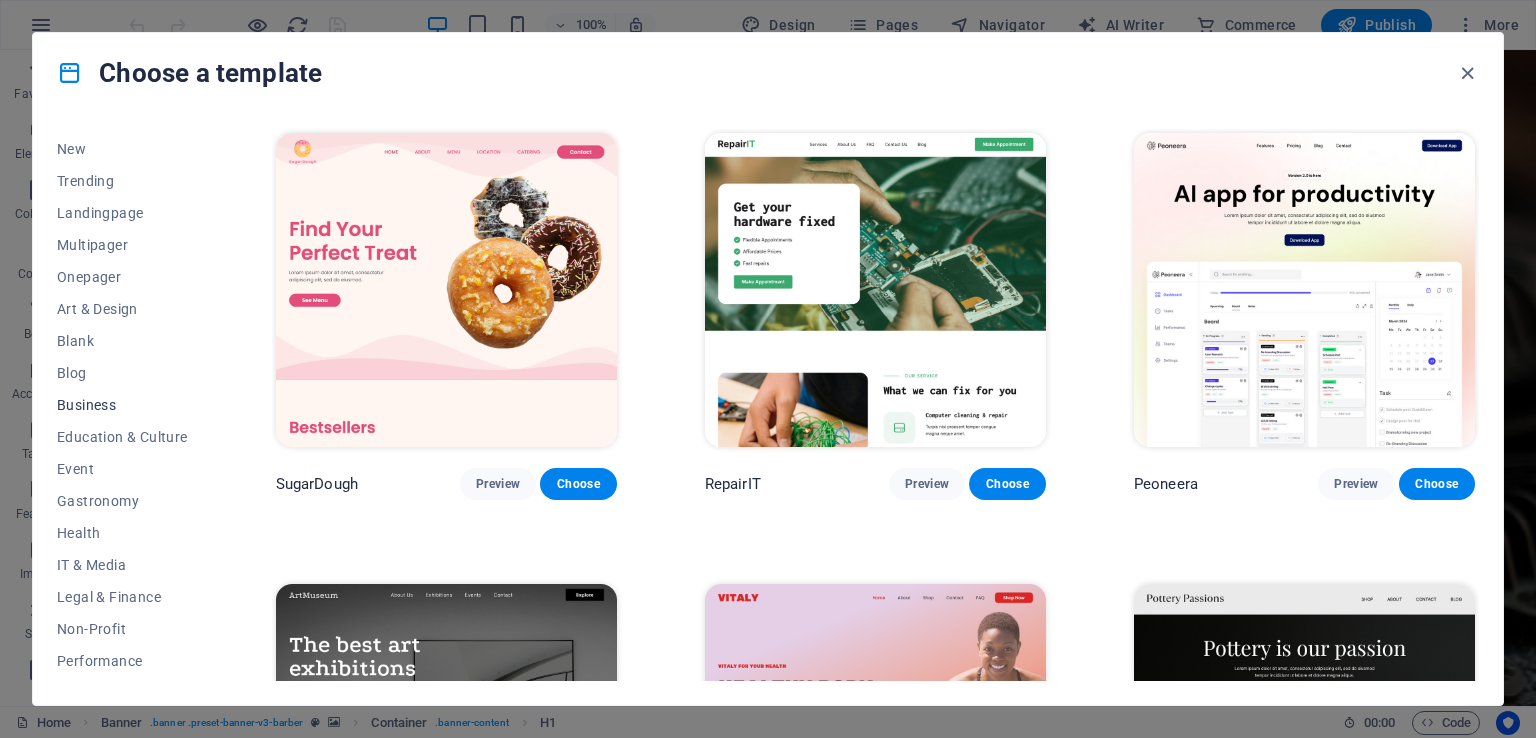 click on "Business" at bounding box center [122, 405] 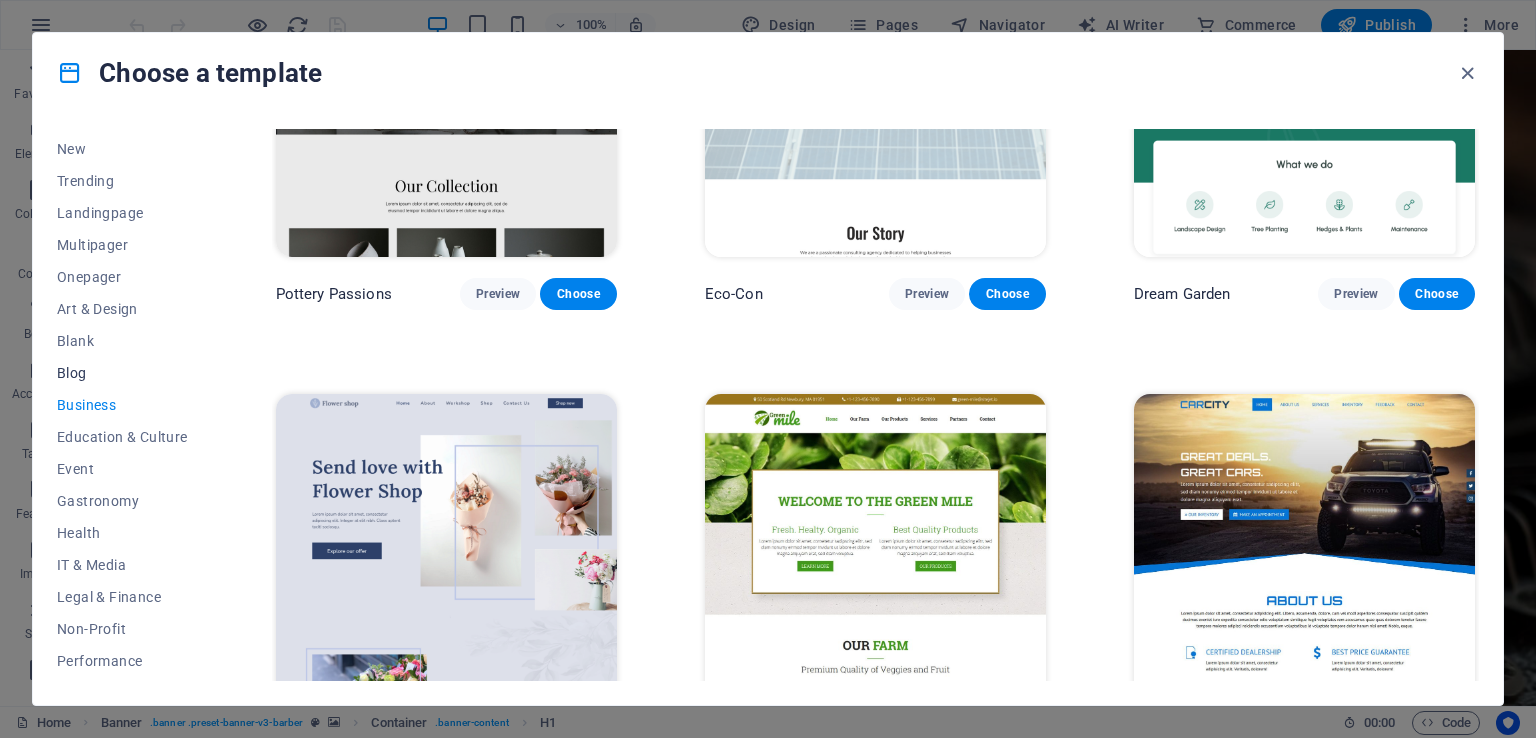 scroll, scrollTop: 180, scrollLeft: 0, axis: vertical 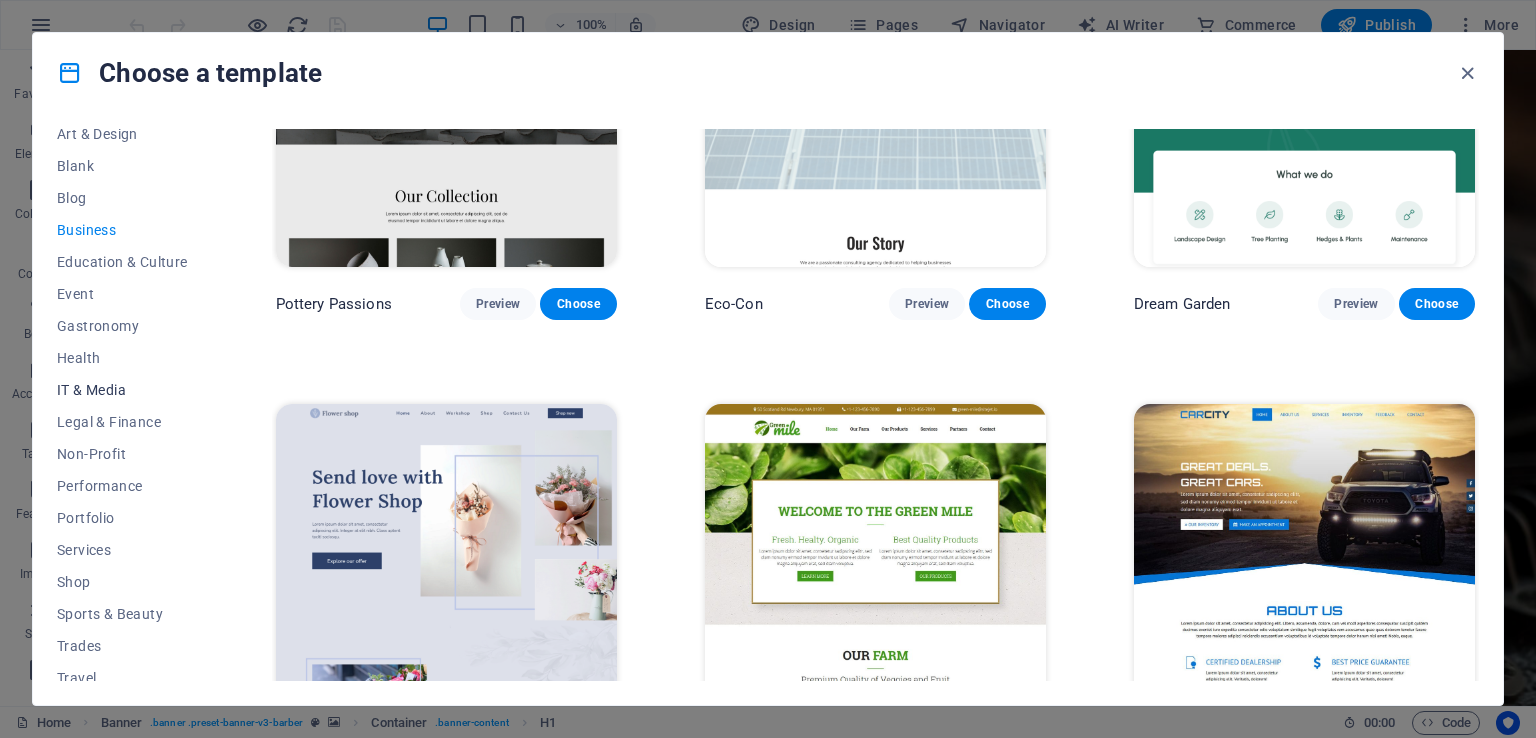 click on "IT & Media" at bounding box center [122, 390] 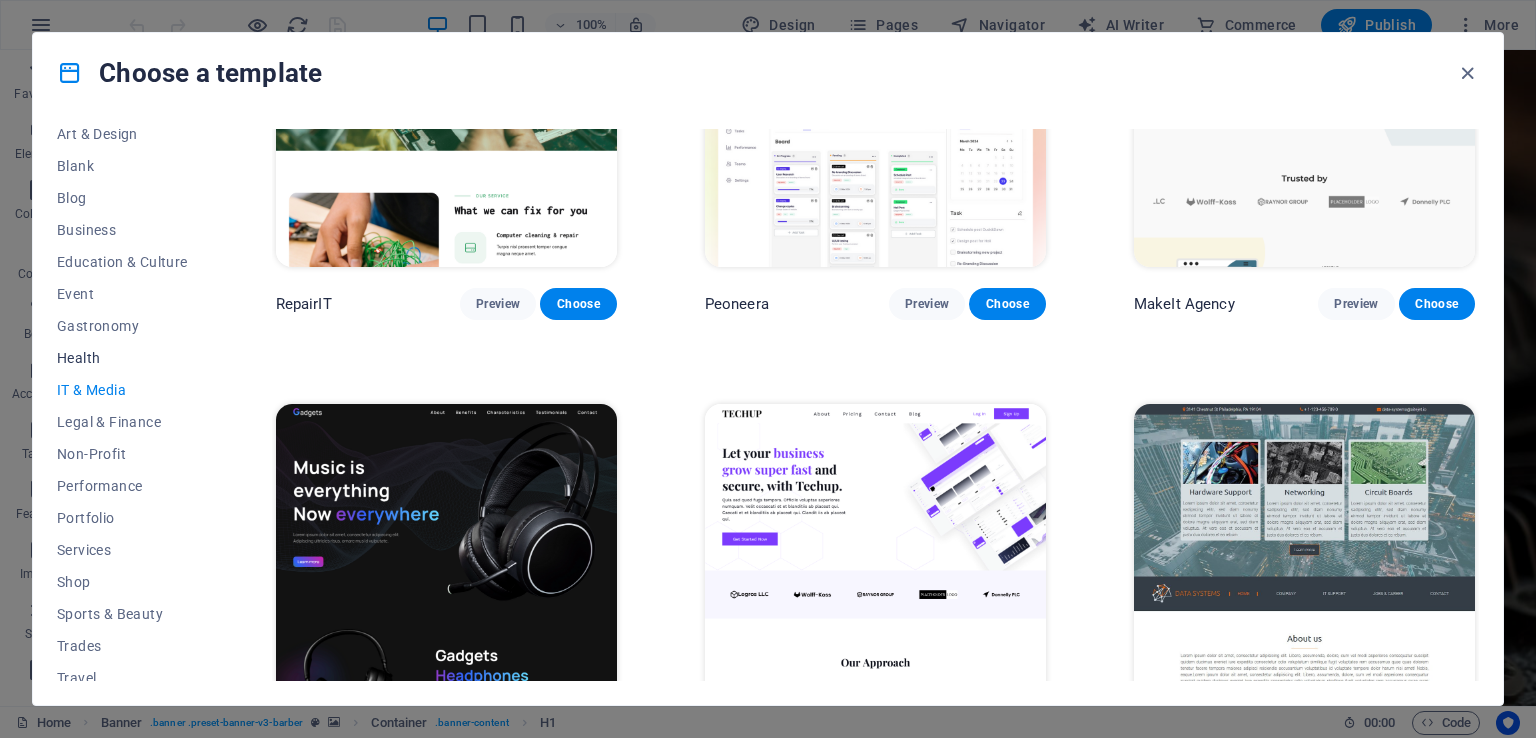 click on "Health" at bounding box center [122, 358] 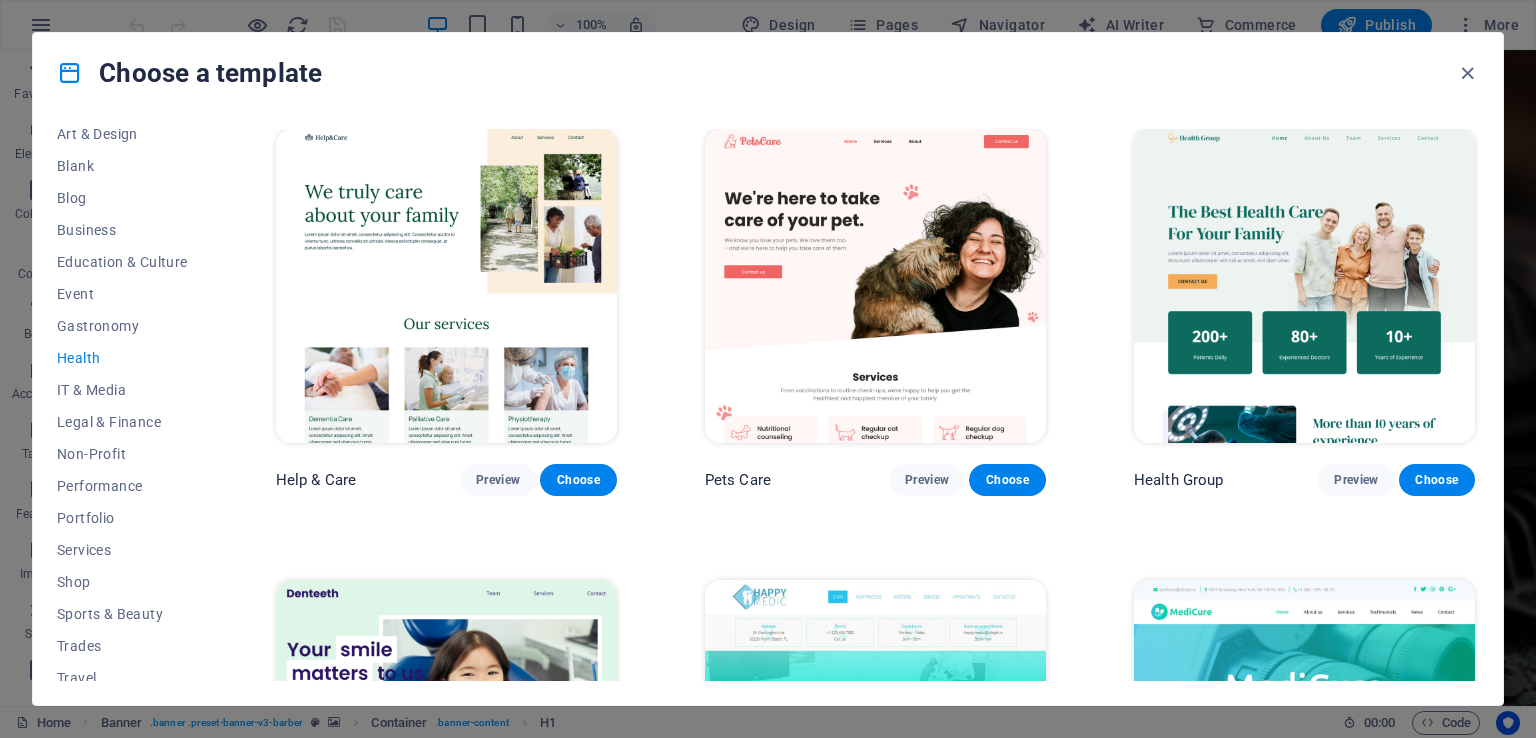 scroll, scrollTop: 0, scrollLeft: 0, axis: both 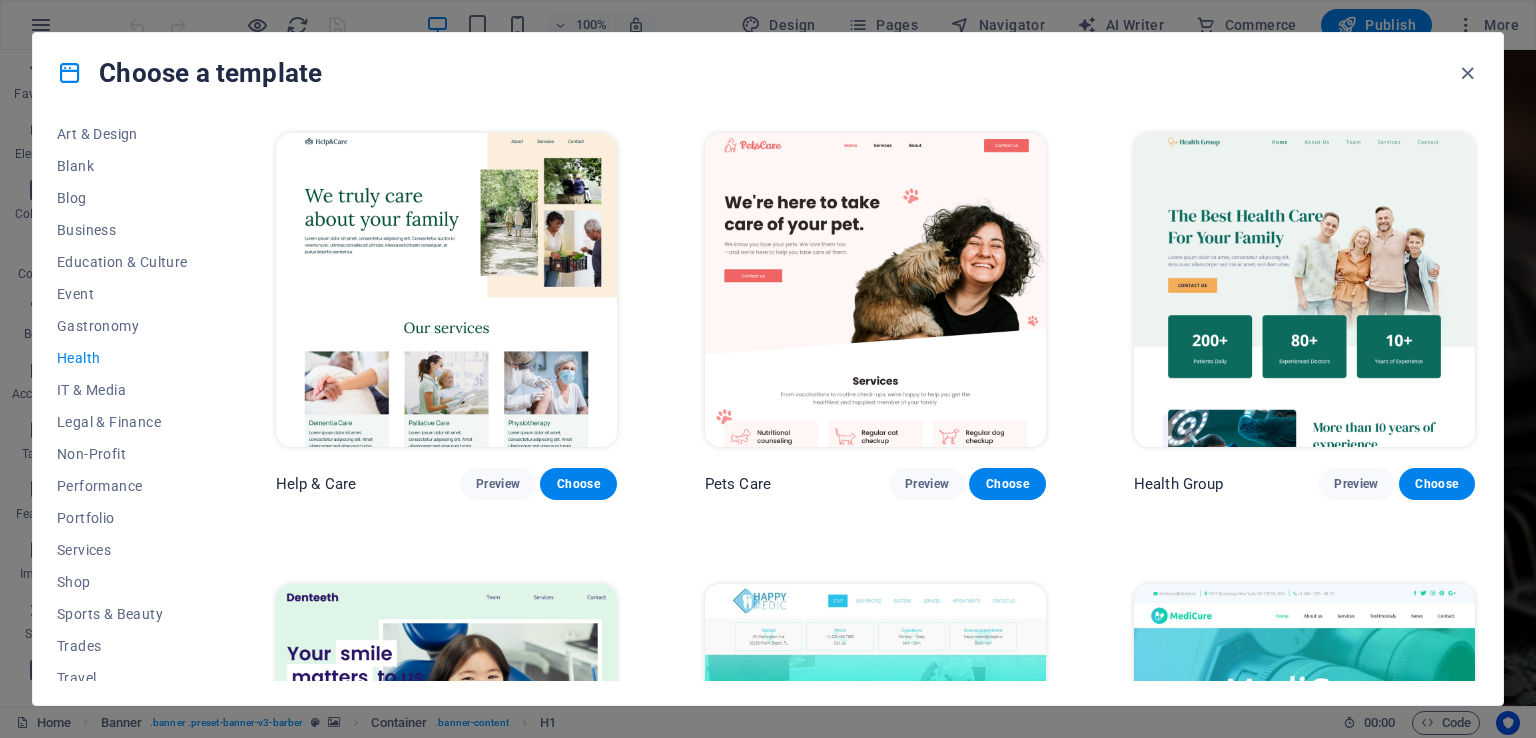click at bounding box center (1304, 290) 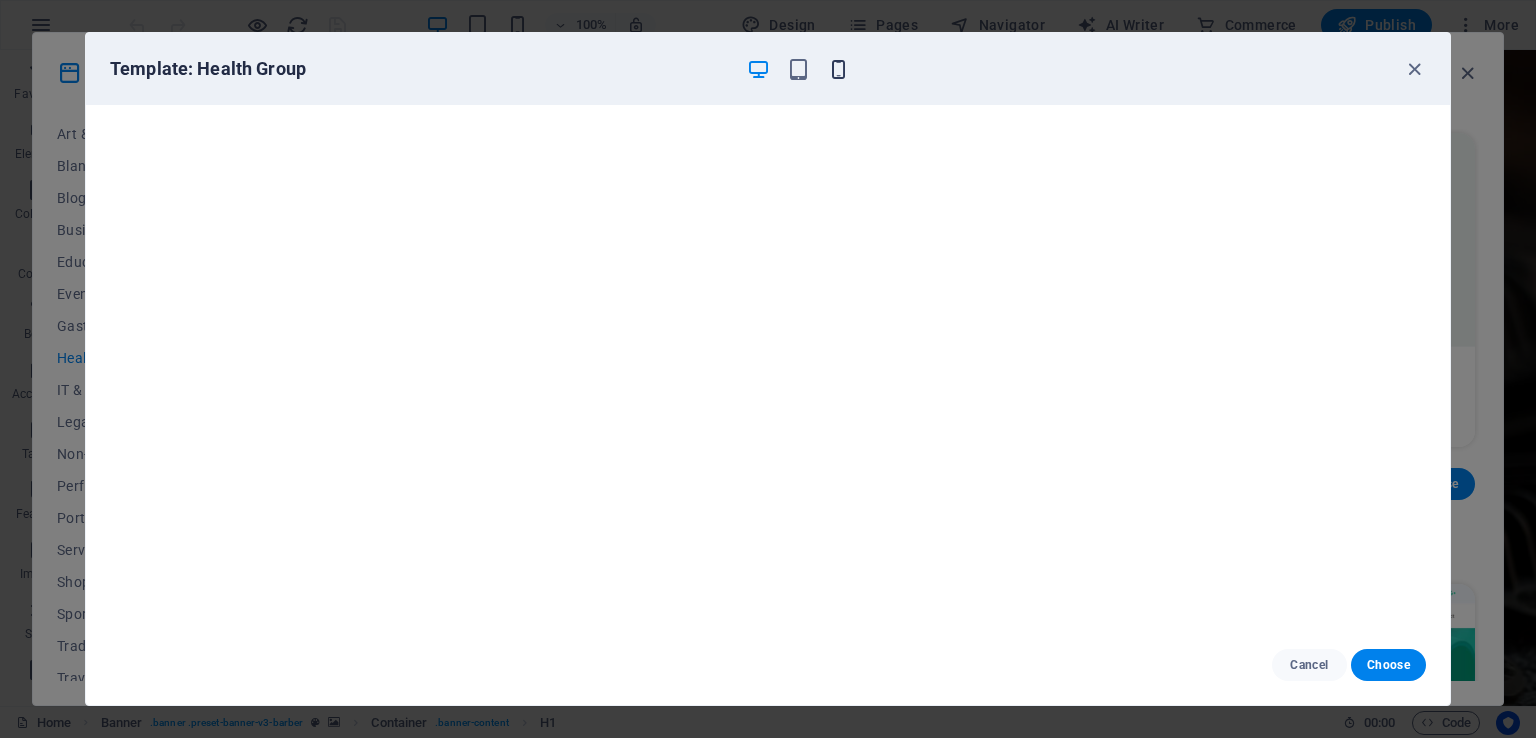 click at bounding box center [838, 69] 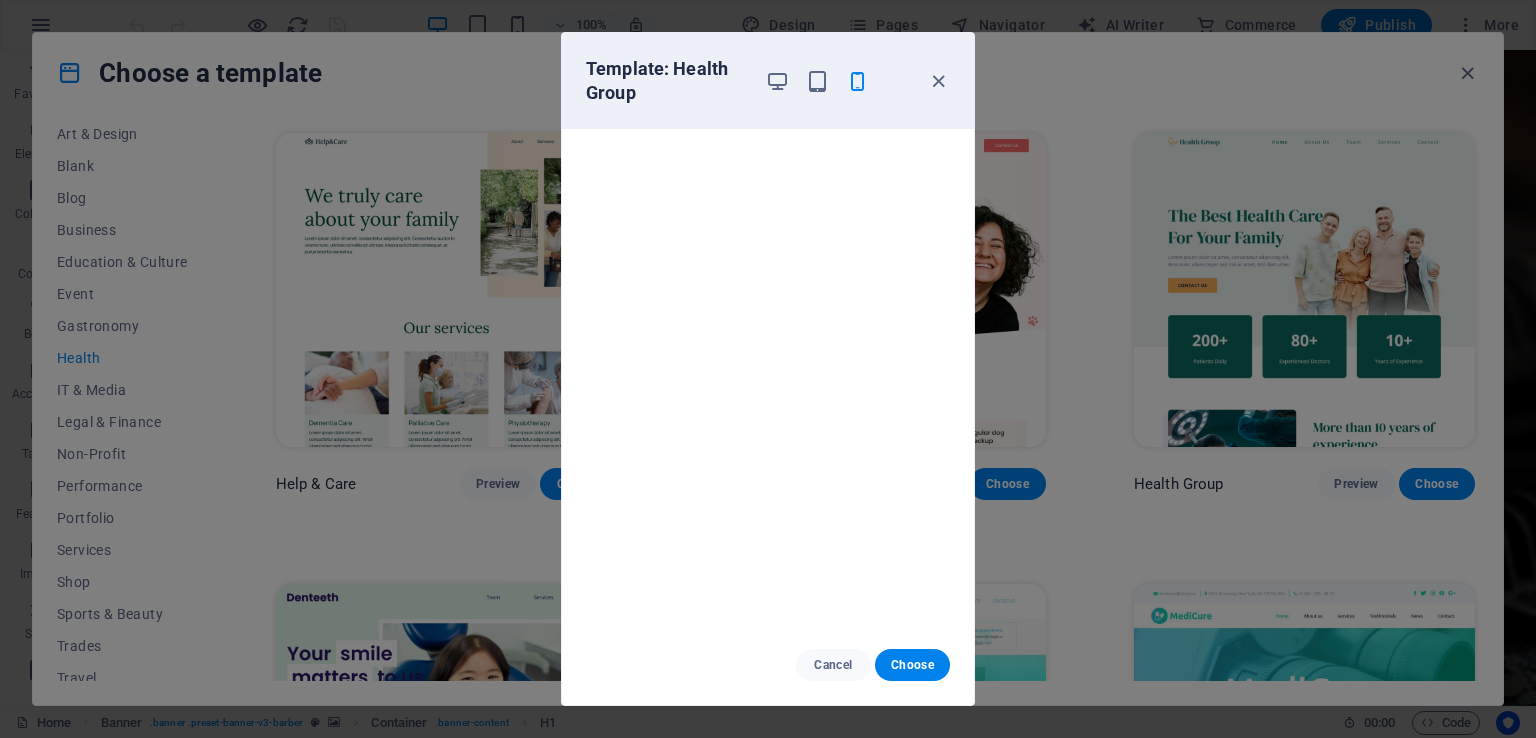 scroll, scrollTop: 5, scrollLeft: 0, axis: vertical 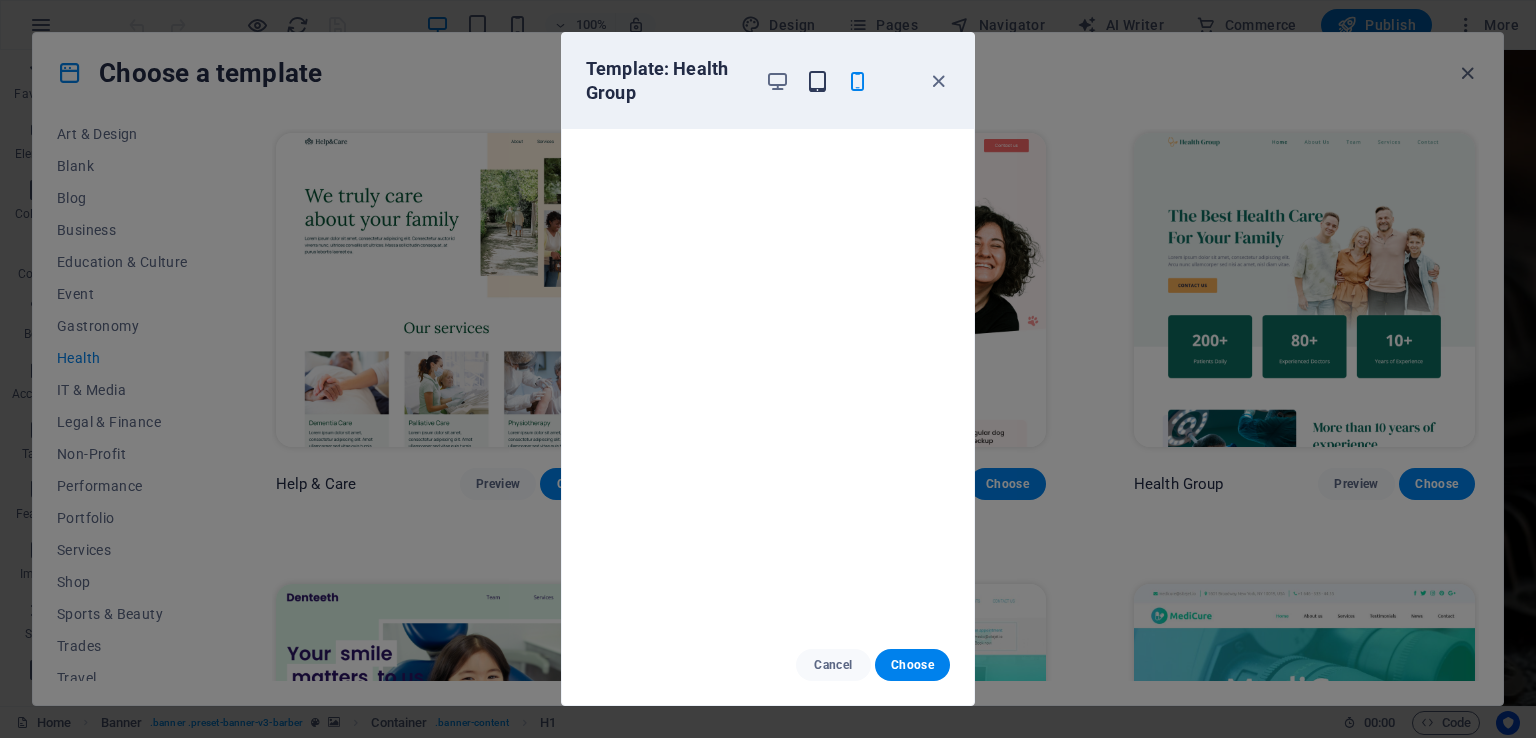 click at bounding box center [817, 81] 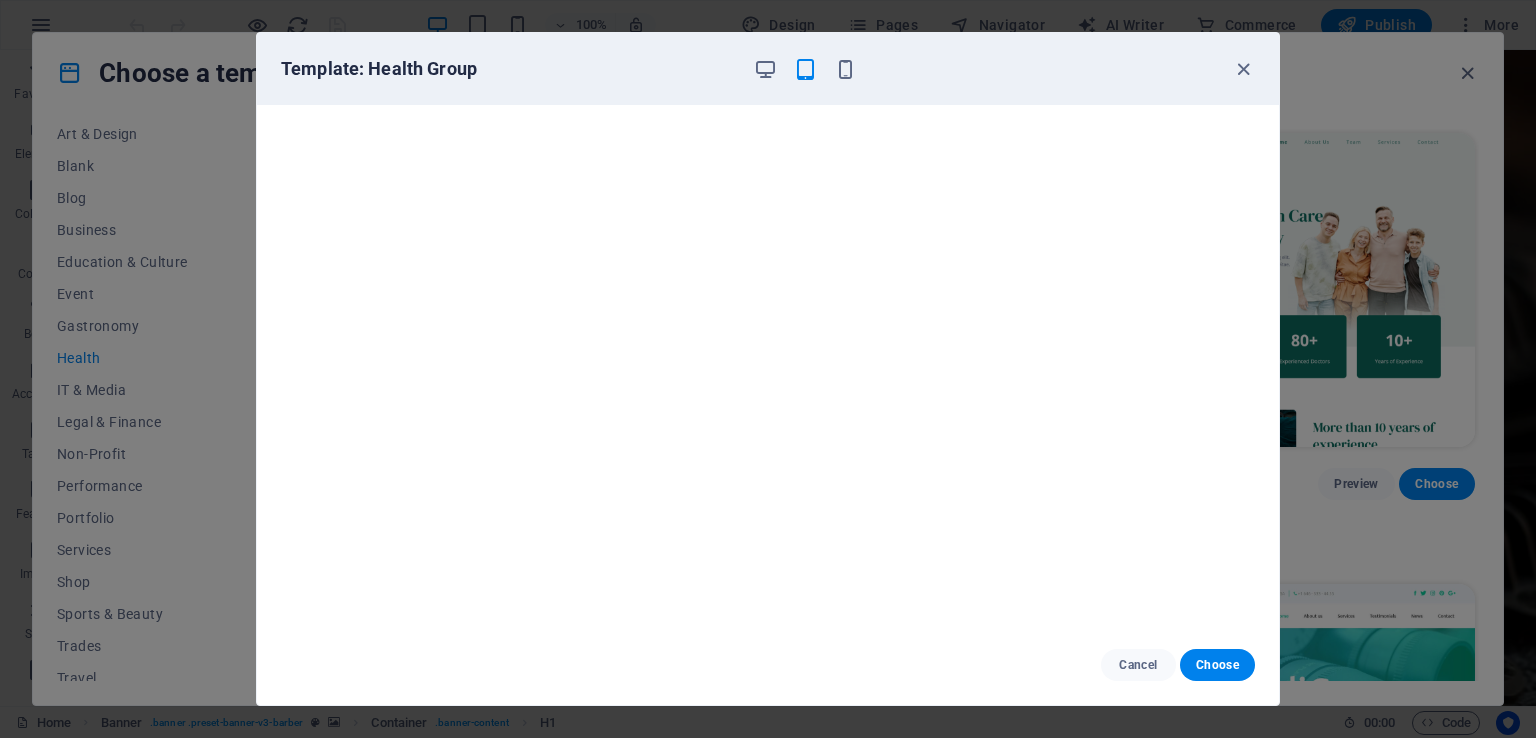 scroll, scrollTop: 0, scrollLeft: 0, axis: both 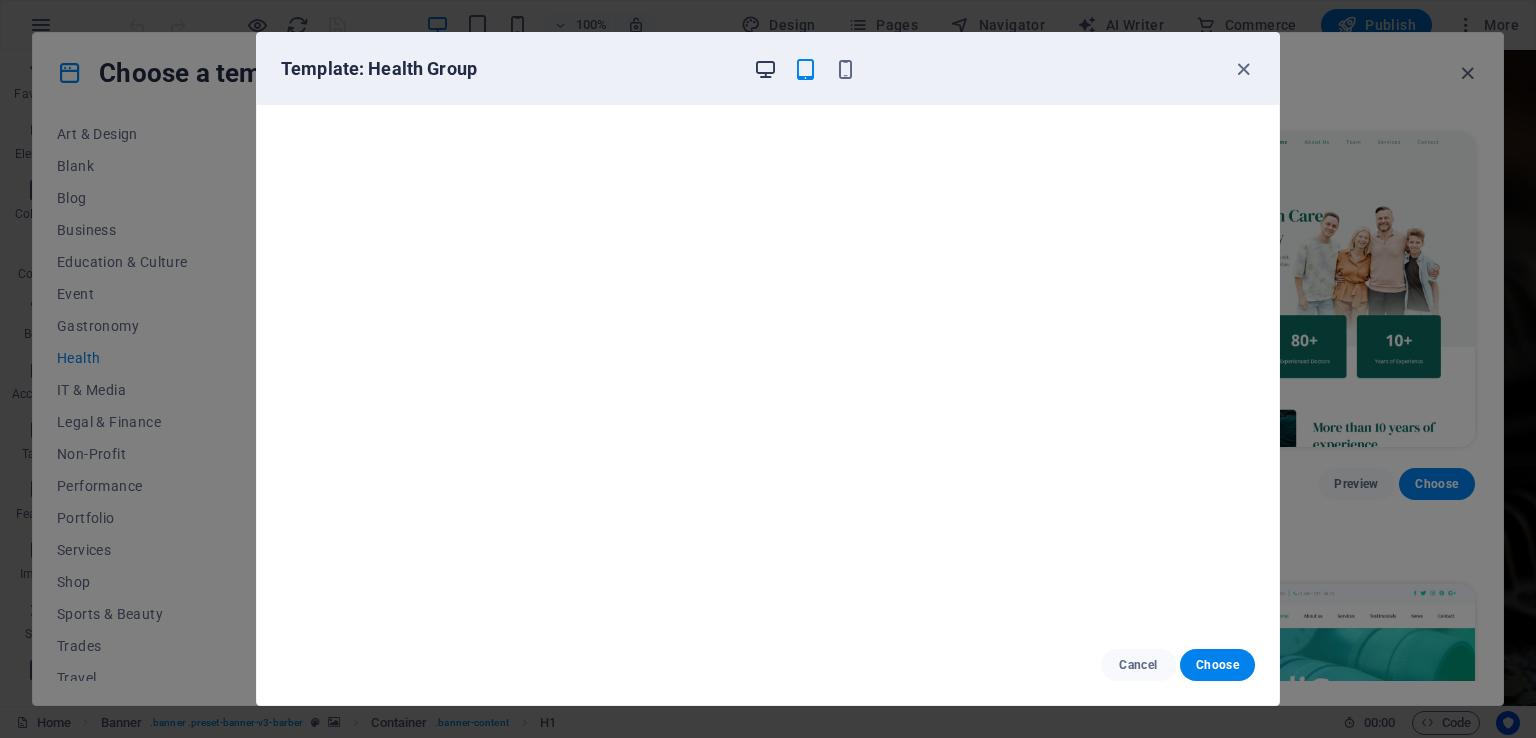 click at bounding box center [765, 69] 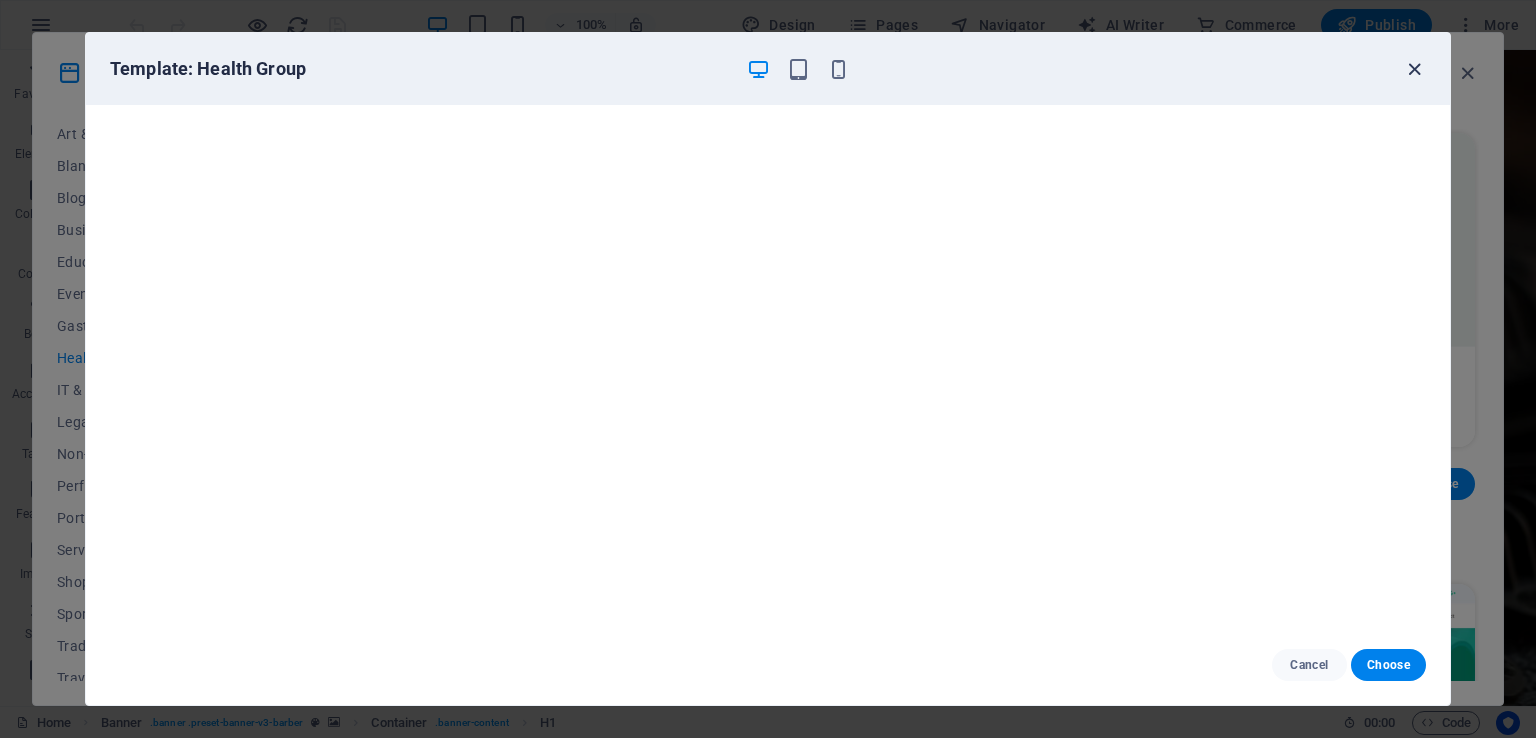 click at bounding box center (1414, 69) 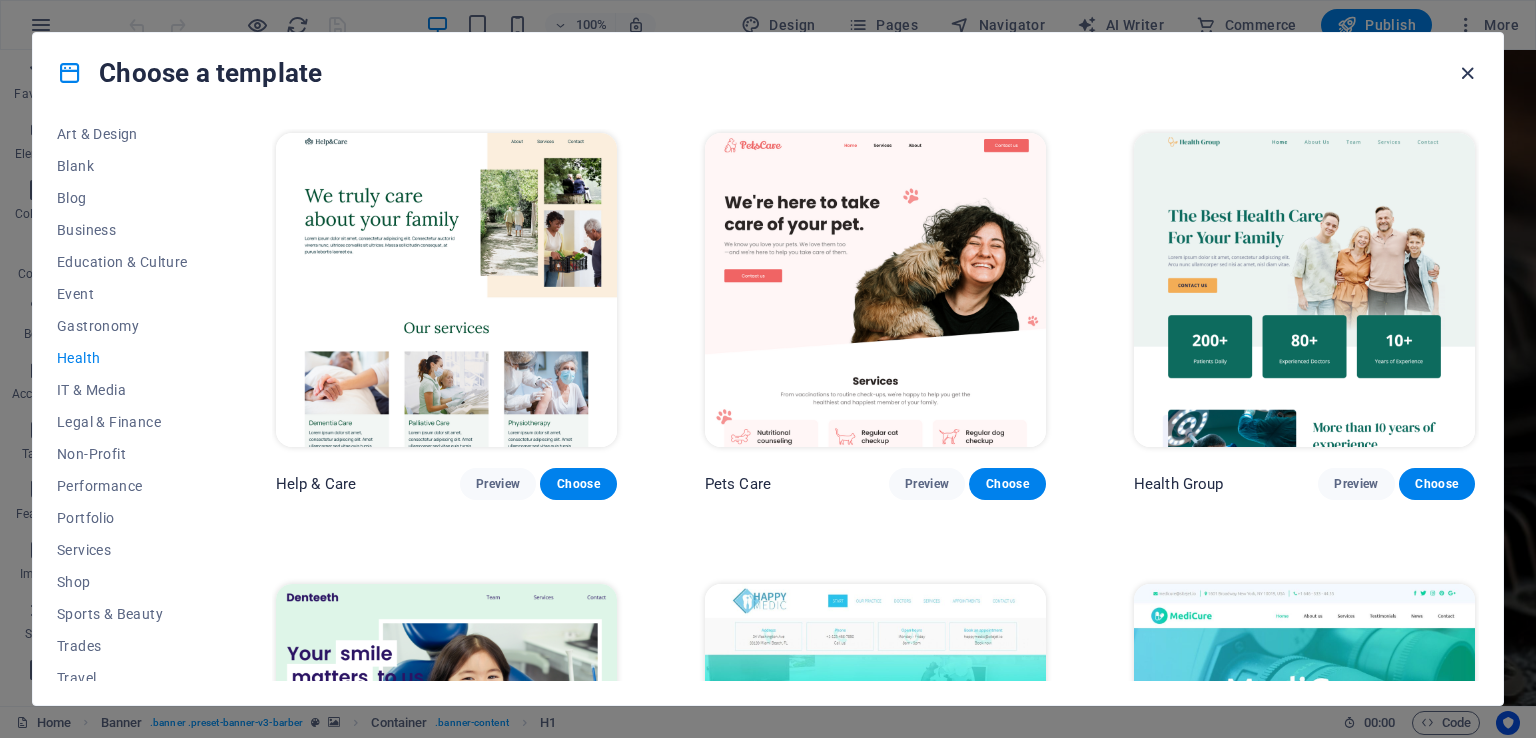 click at bounding box center [1467, 73] 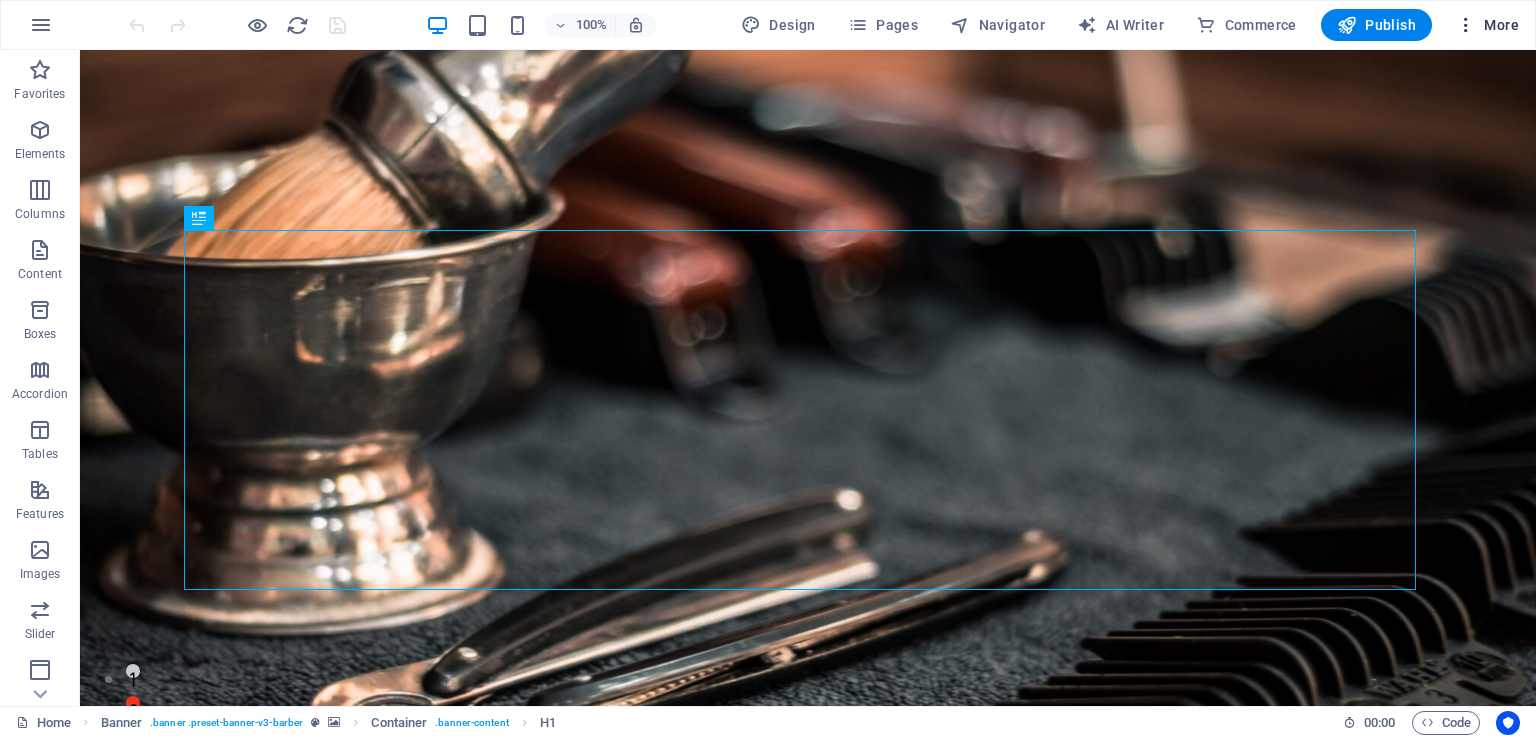 click at bounding box center (1466, 25) 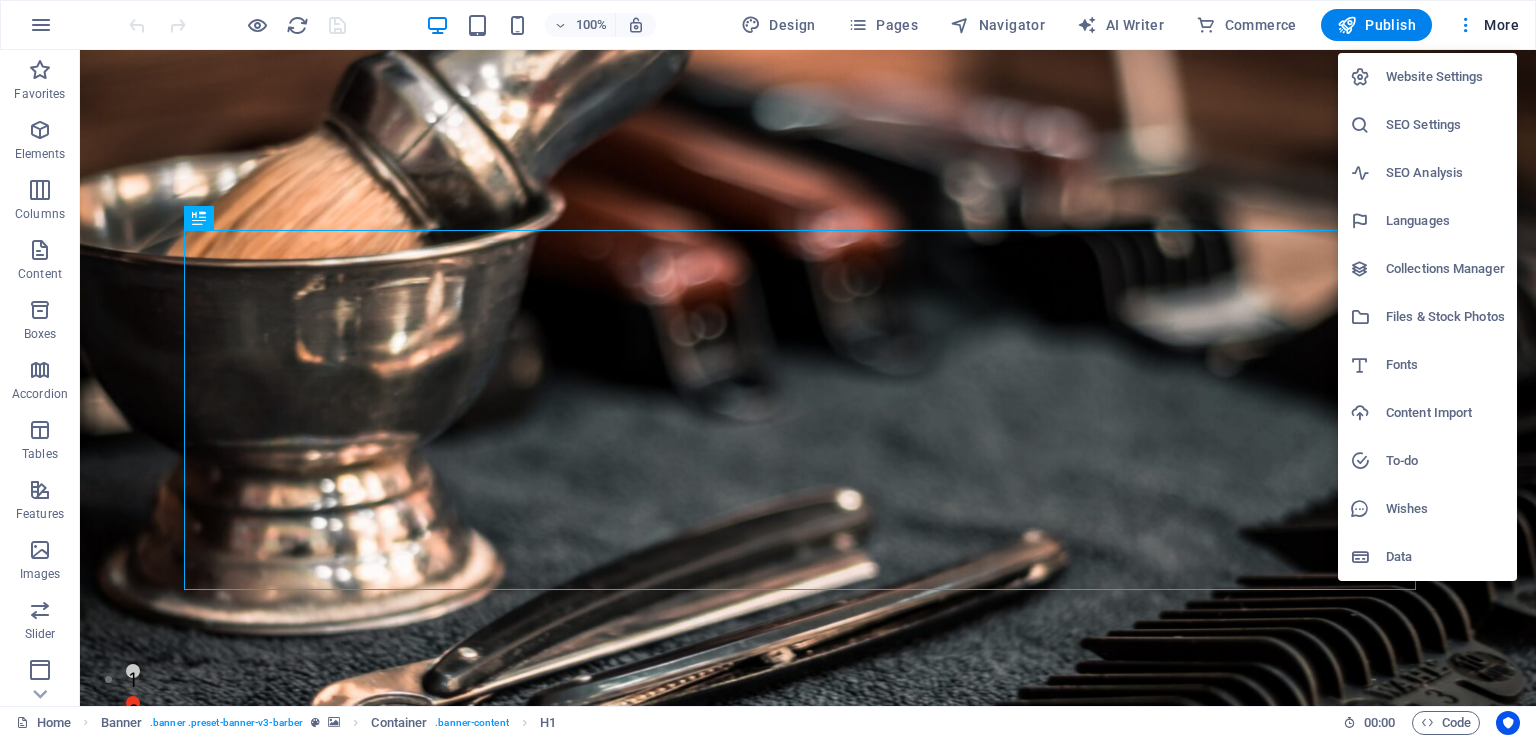 click on "Website Settings" at bounding box center (1445, 77) 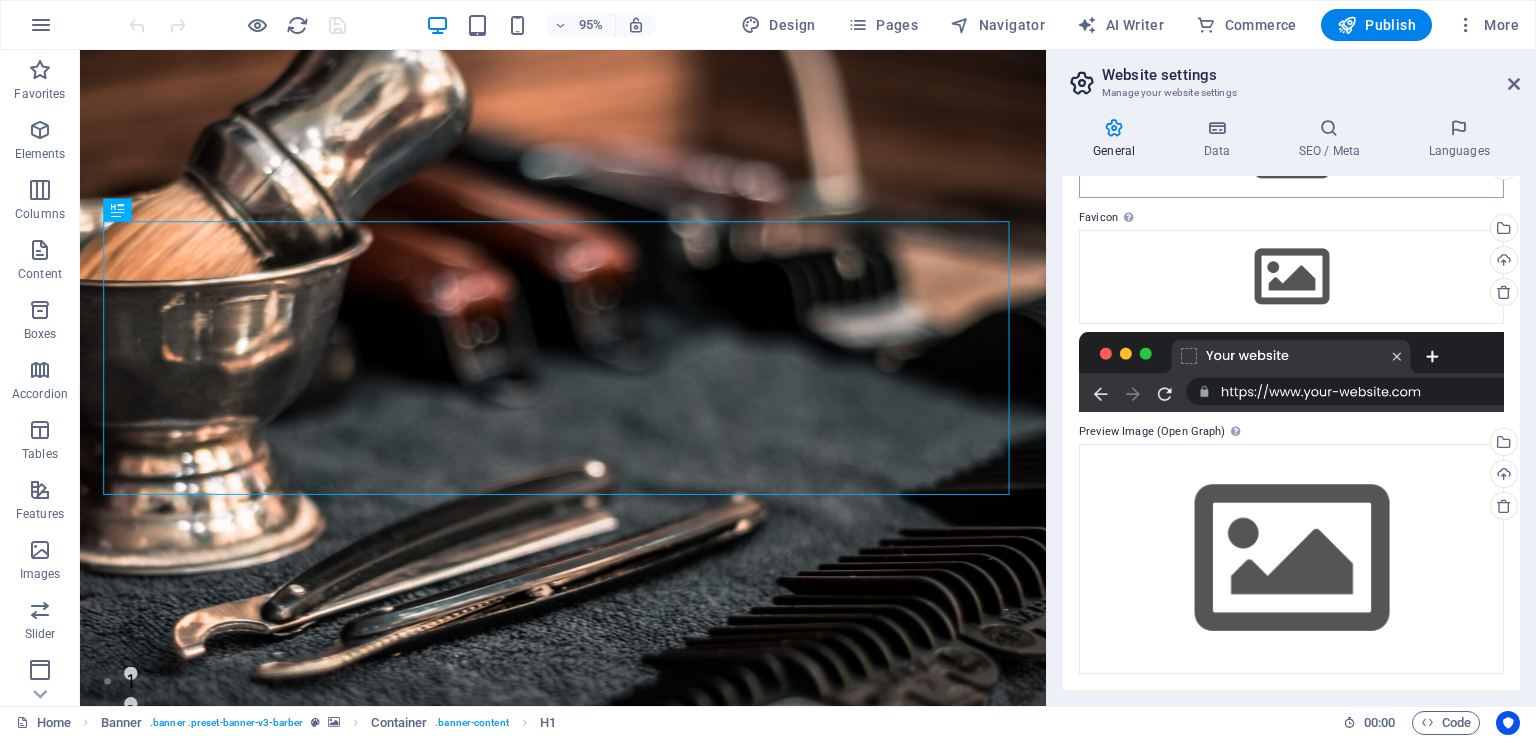 scroll, scrollTop: 0, scrollLeft: 0, axis: both 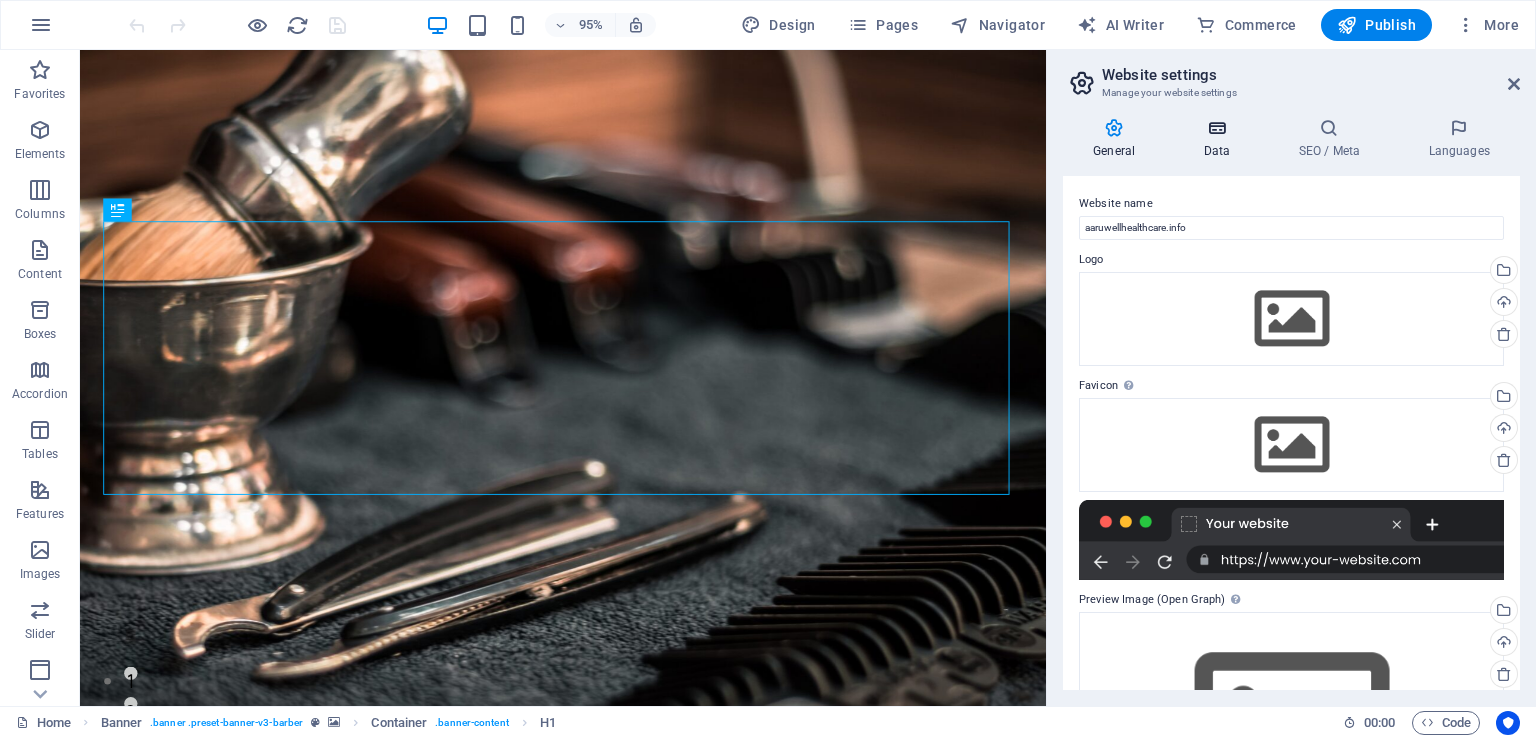 click at bounding box center [1216, 128] 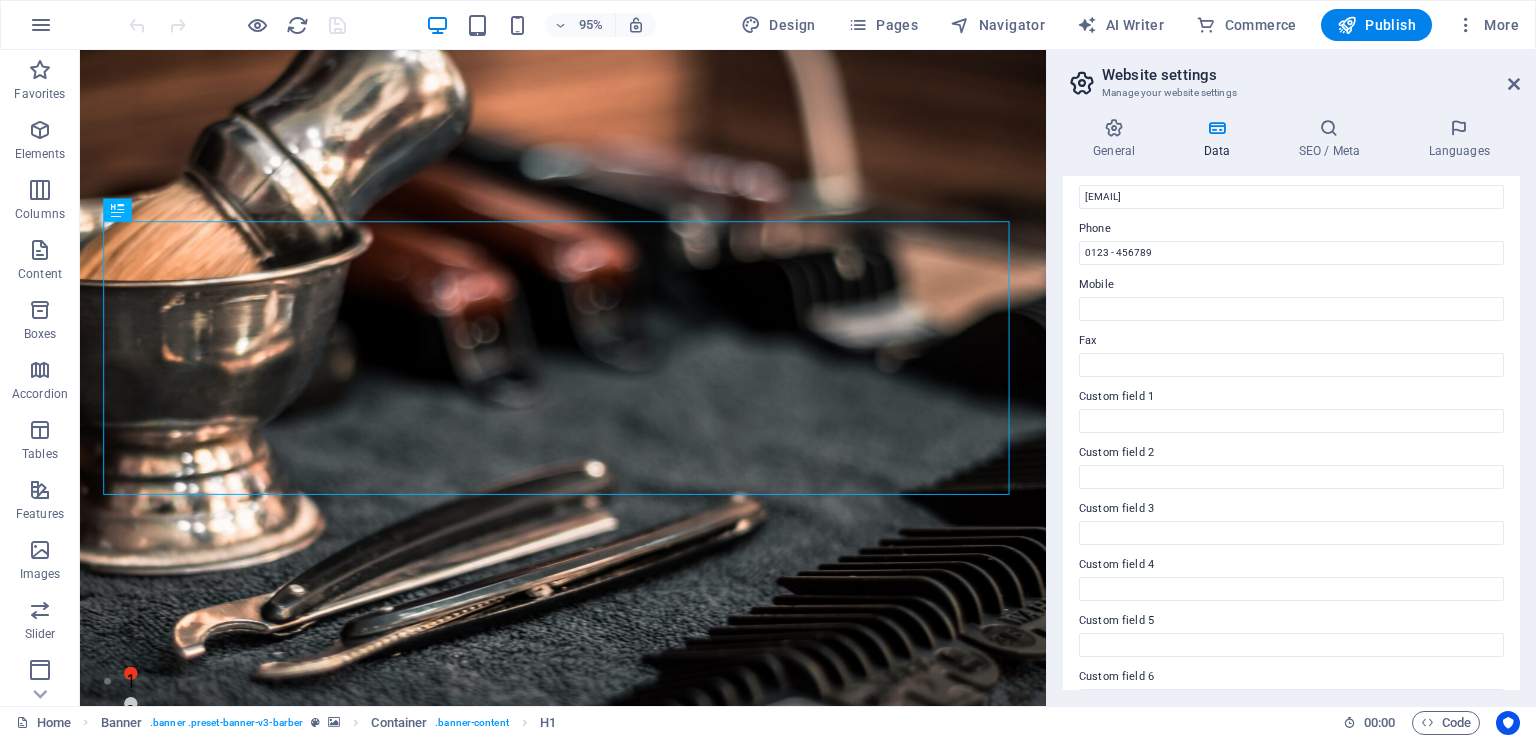 scroll, scrollTop: 446, scrollLeft: 0, axis: vertical 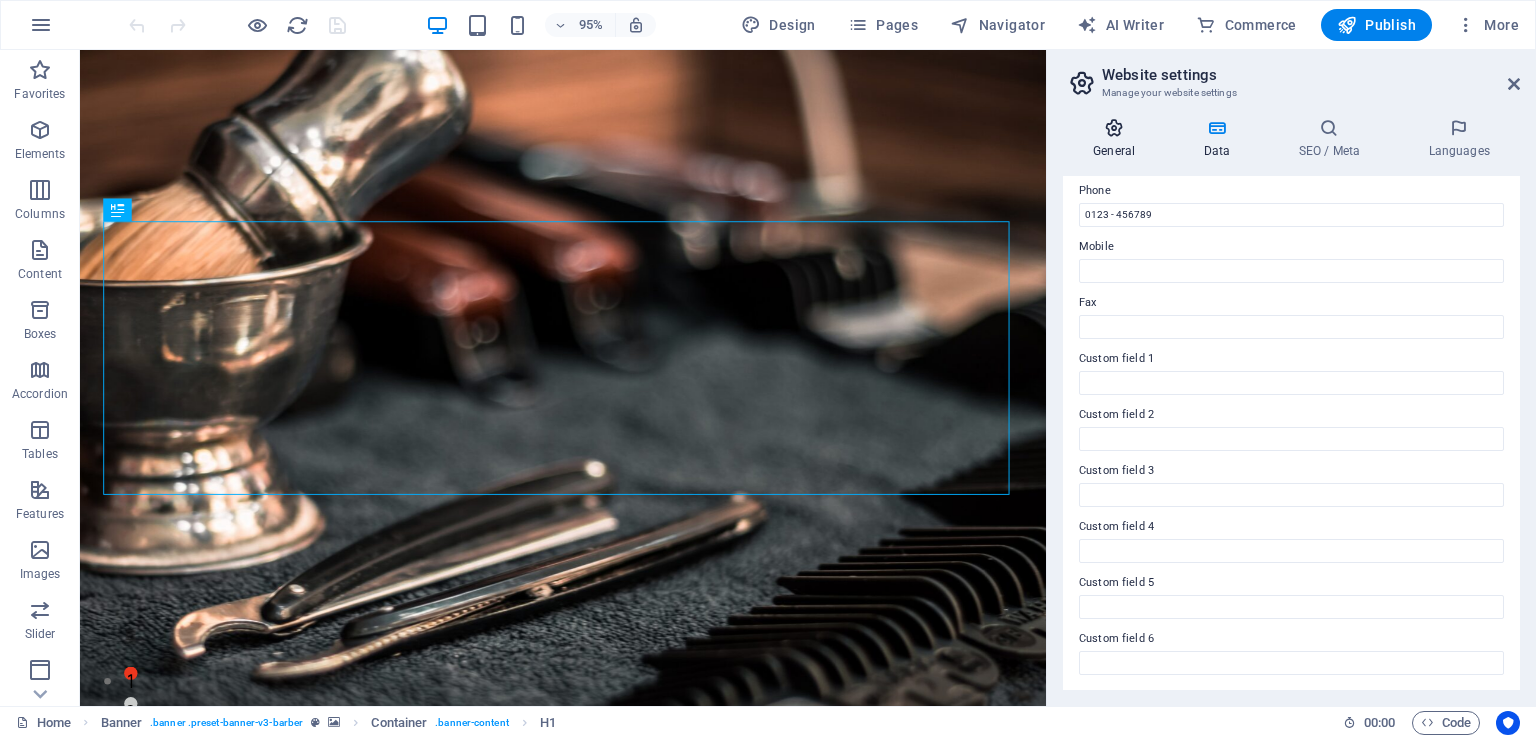 click on "General" at bounding box center (1118, 139) 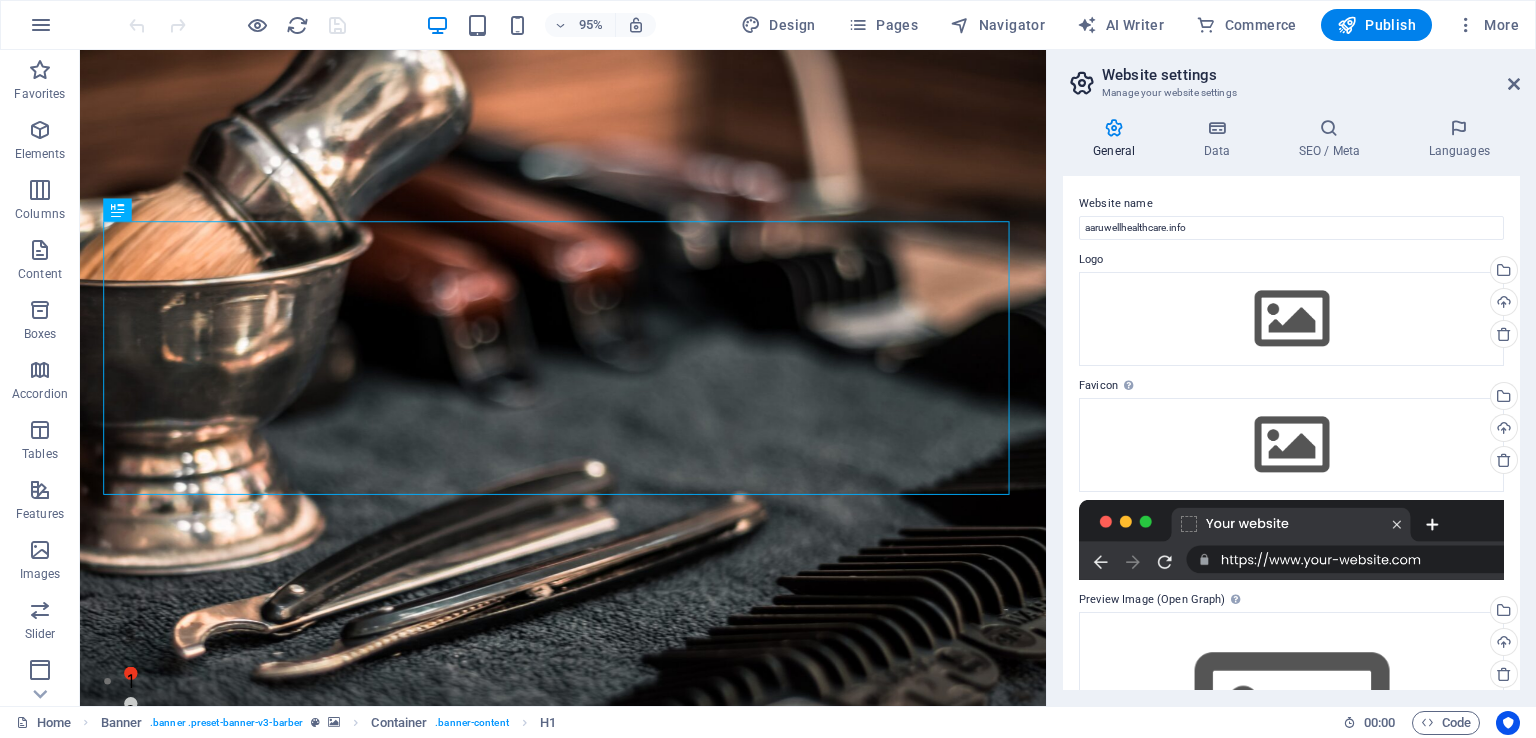 scroll, scrollTop: 168, scrollLeft: 0, axis: vertical 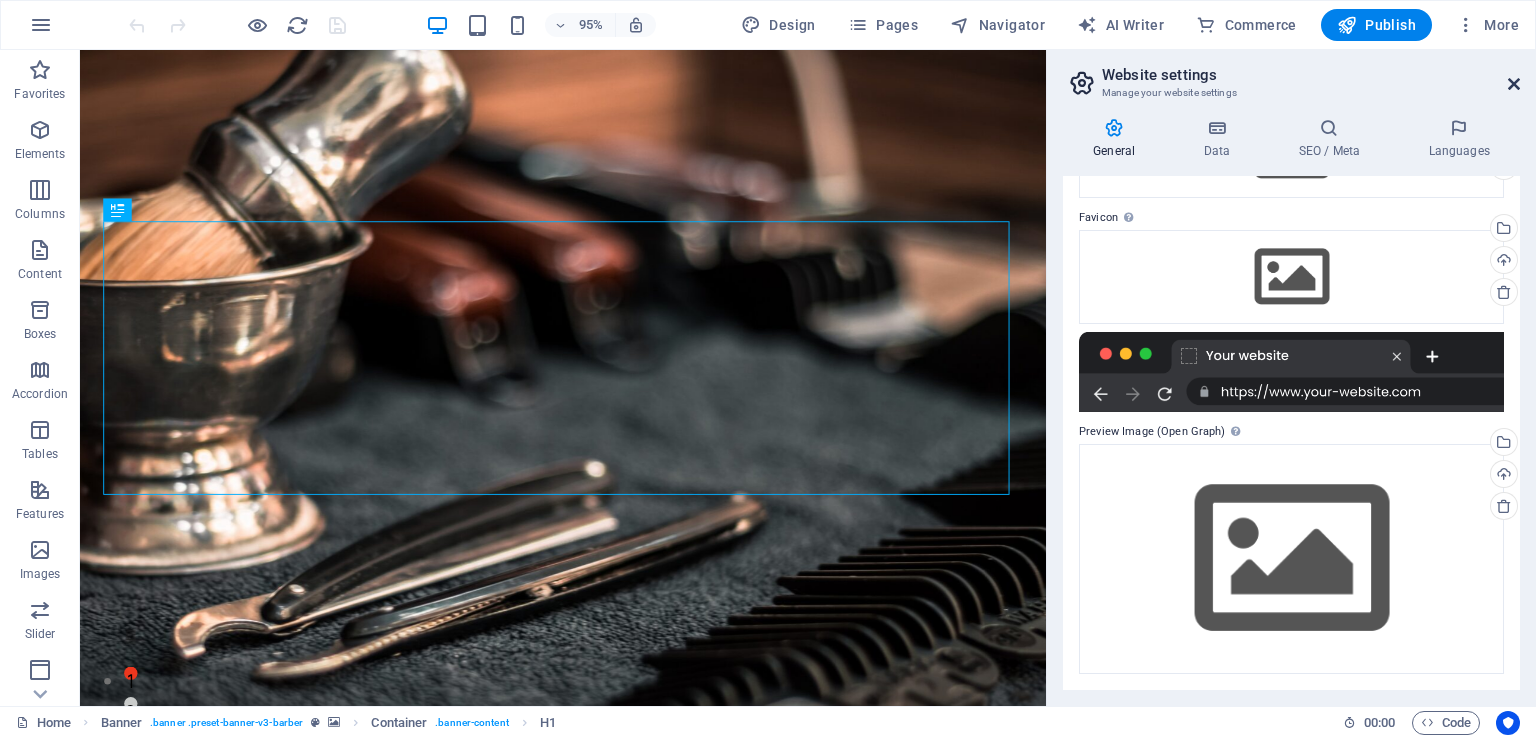 click at bounding box center [1514, 84] 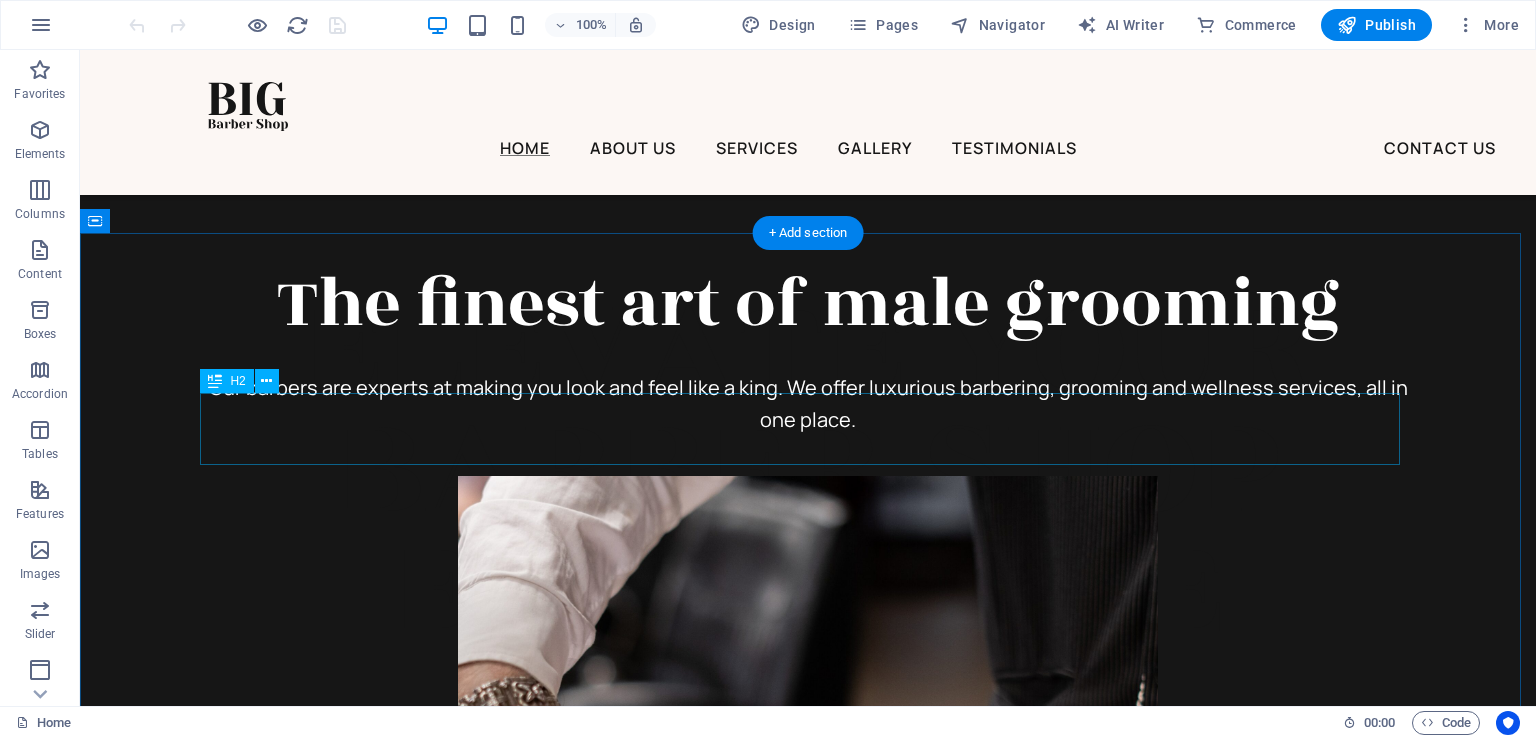 scroll, scrollTop: 0, scrollLeft: 0, axis: both 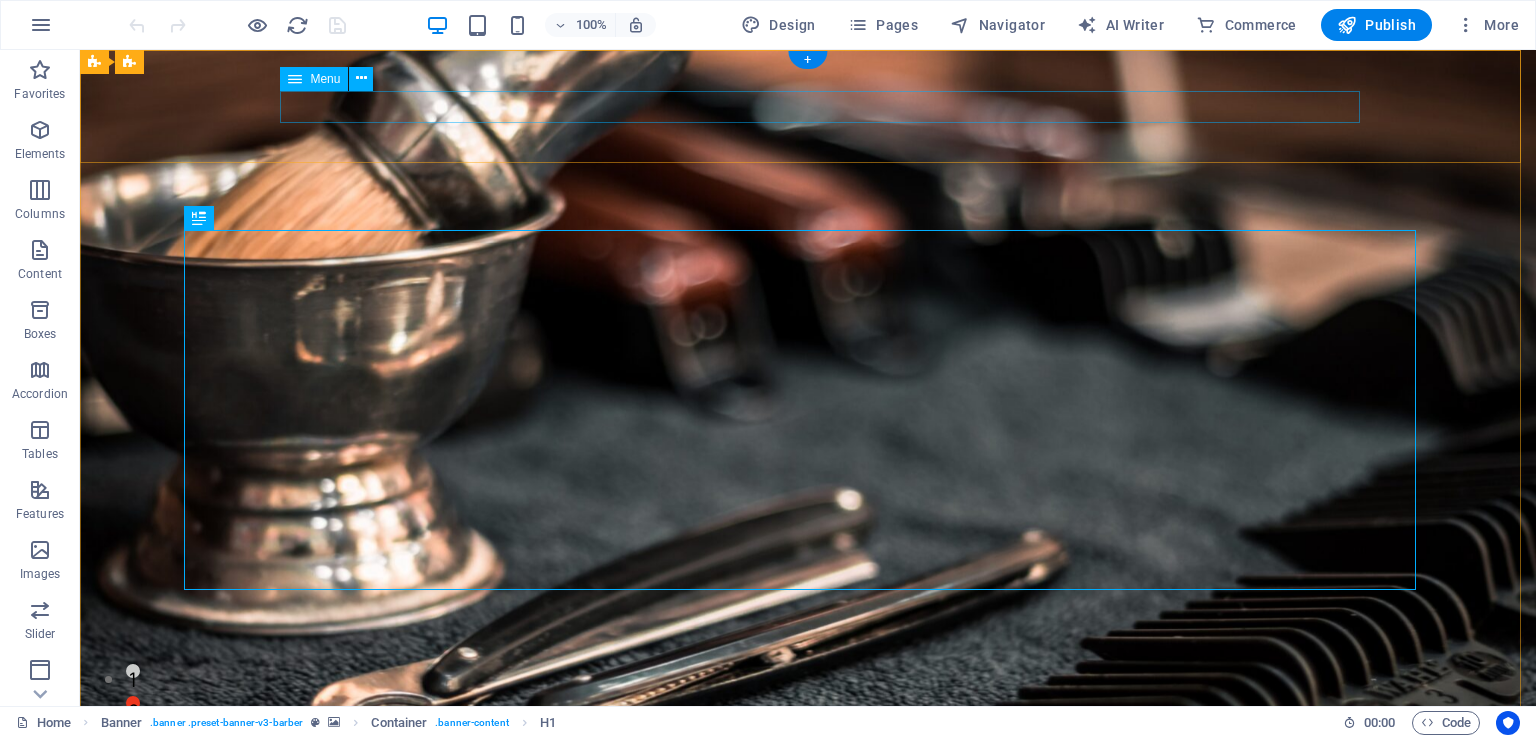 click on "Home About Us Services Gallery Testimonials Contact Us" at bounding box center (788, 947) 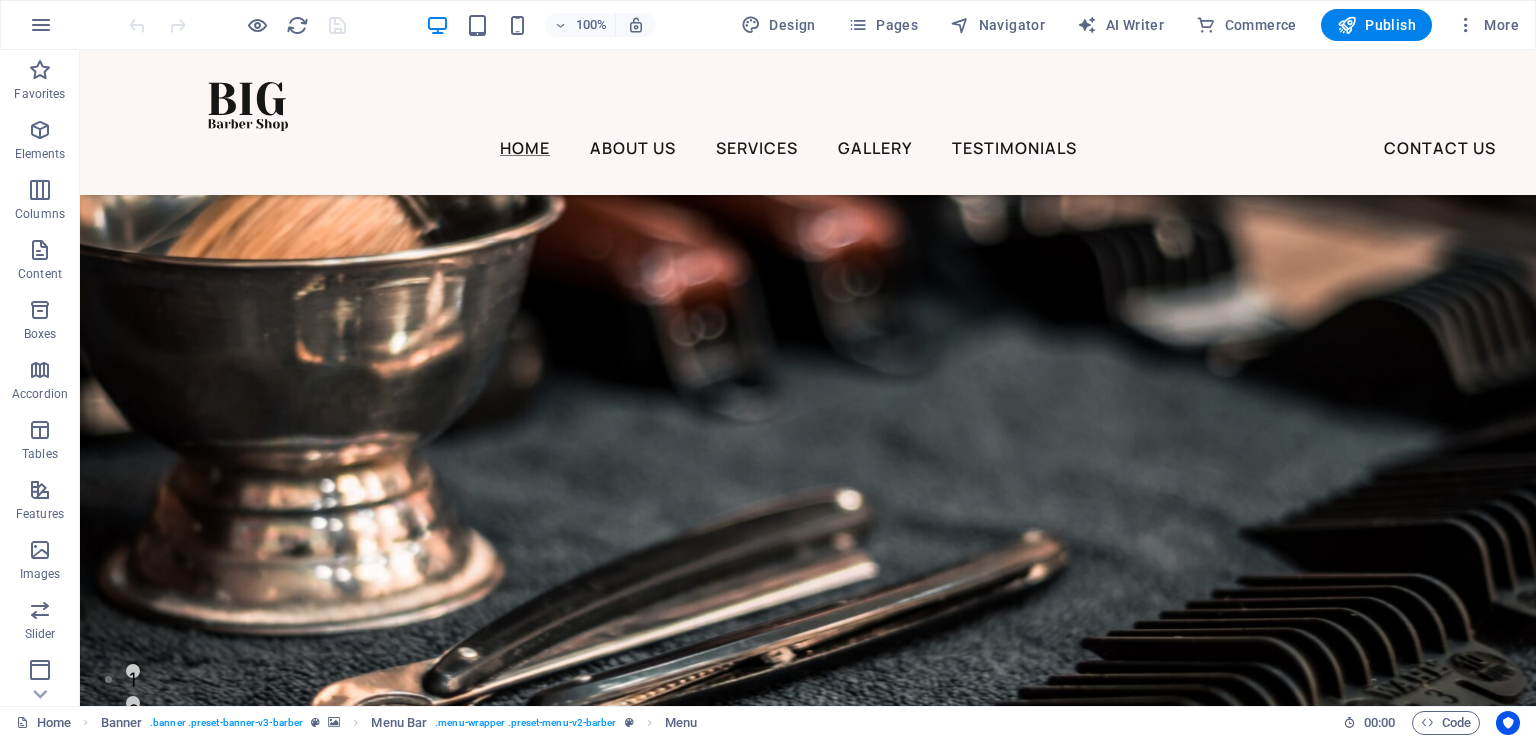 scroll, scrollTop: 574, scrollLeft: 0, axis: vertical 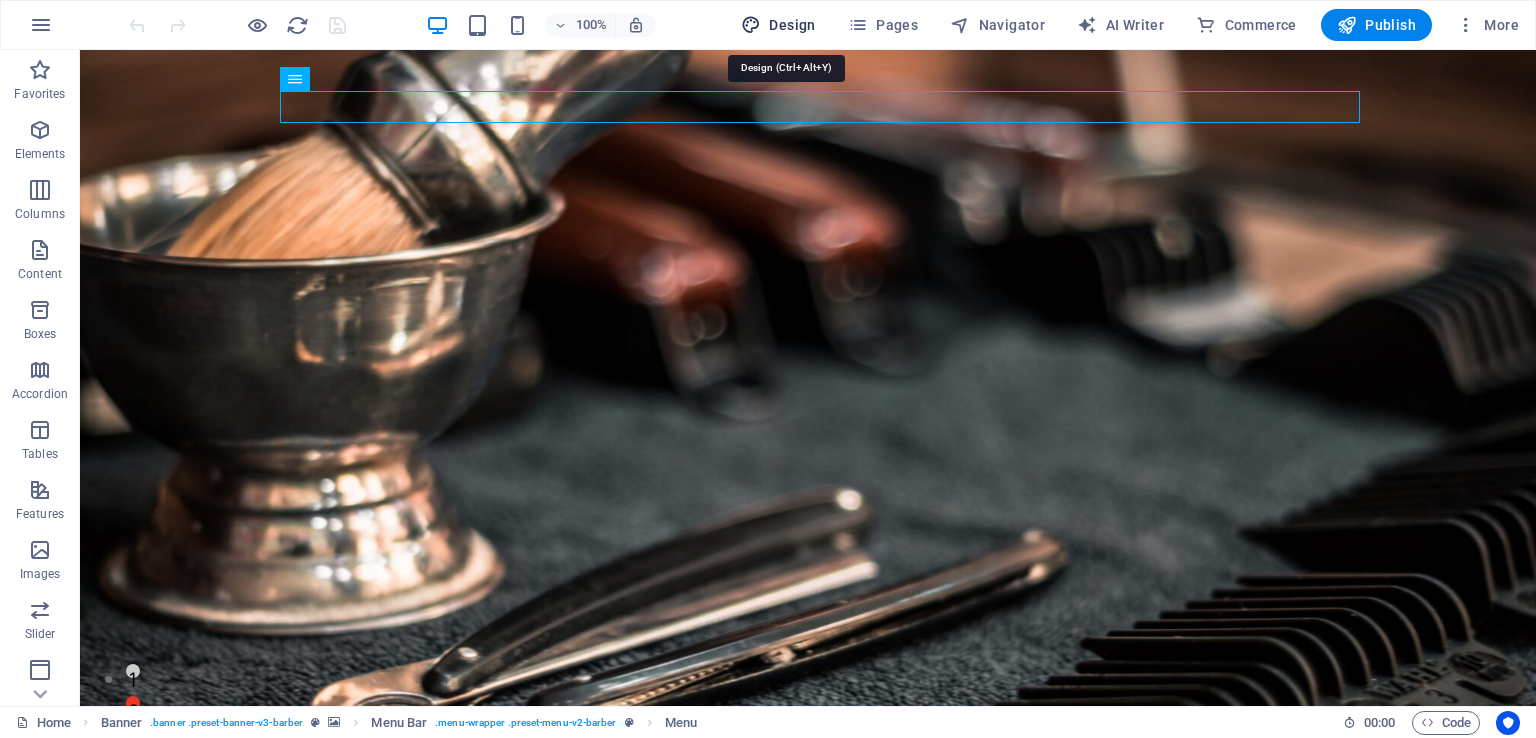 click on "Design" at bounding box center (778, 25) 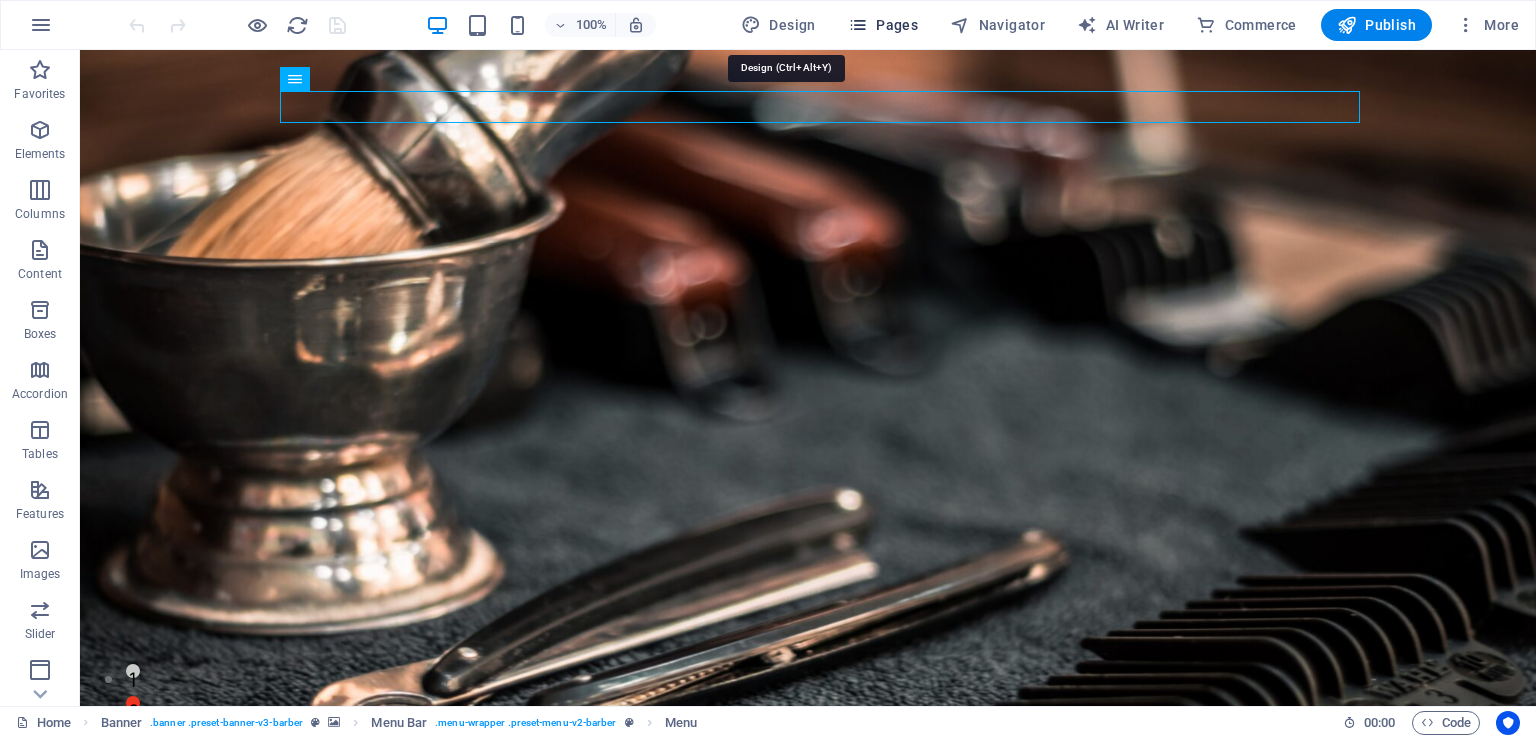 select on "px" 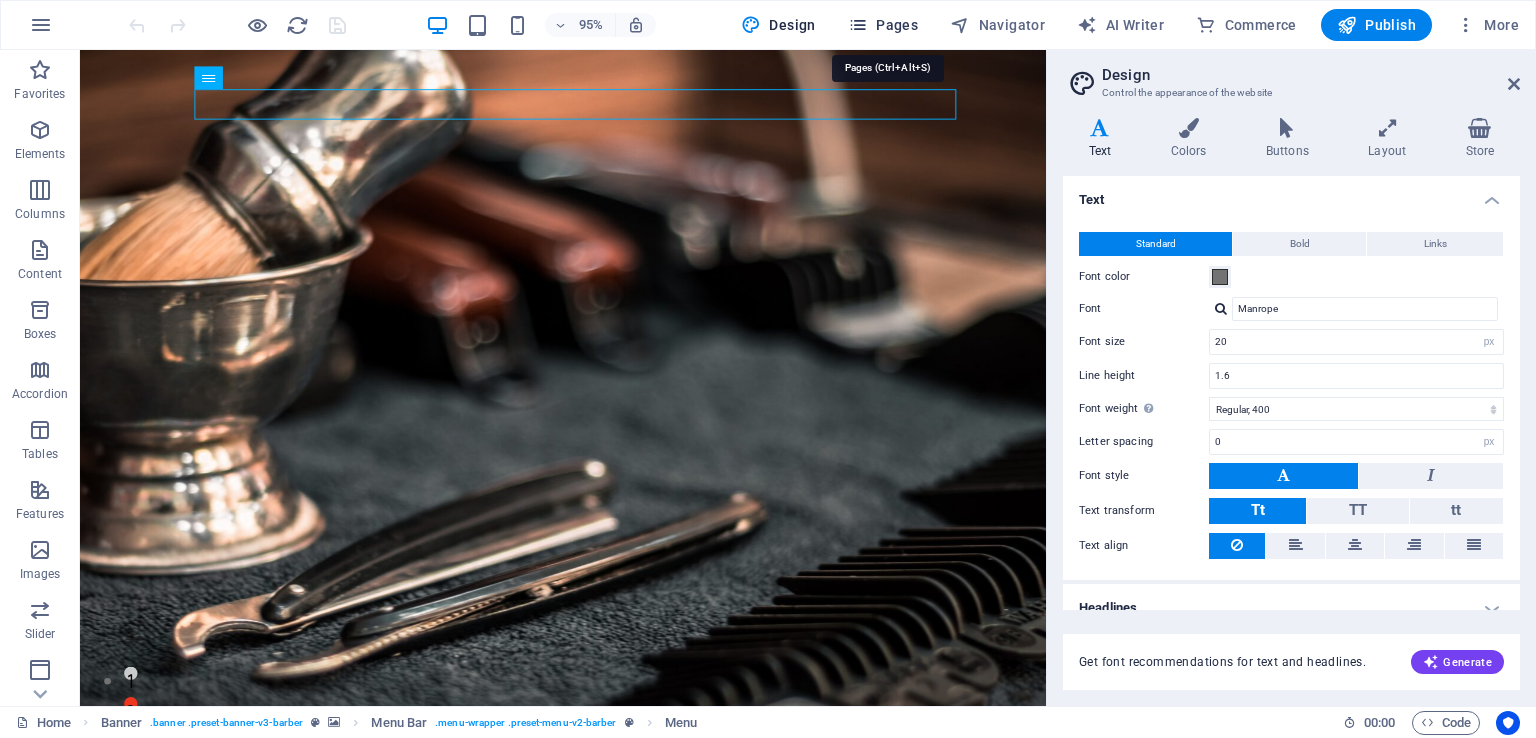 click at bounding box center [858, 25] 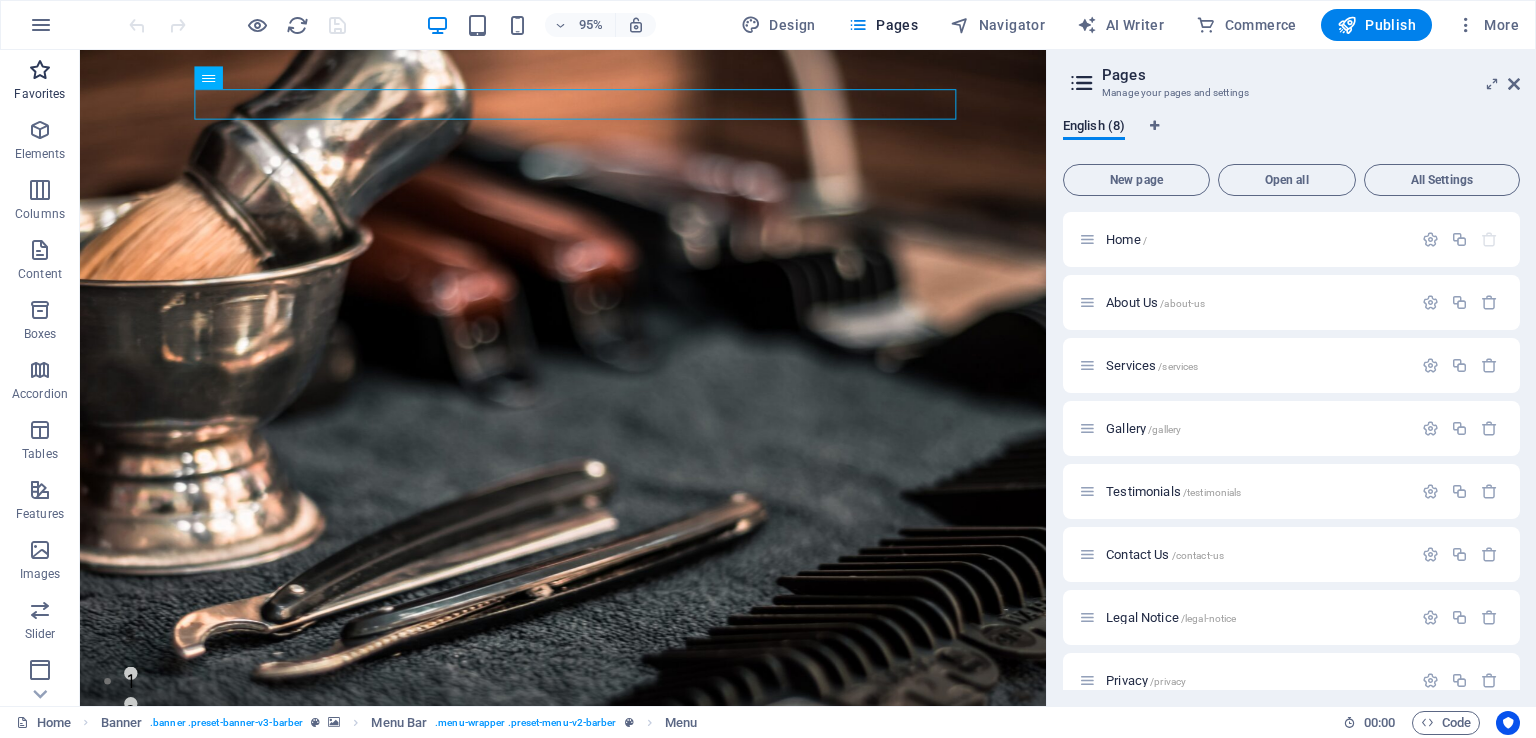click on "Favorites" at bounding box center [39, 94] 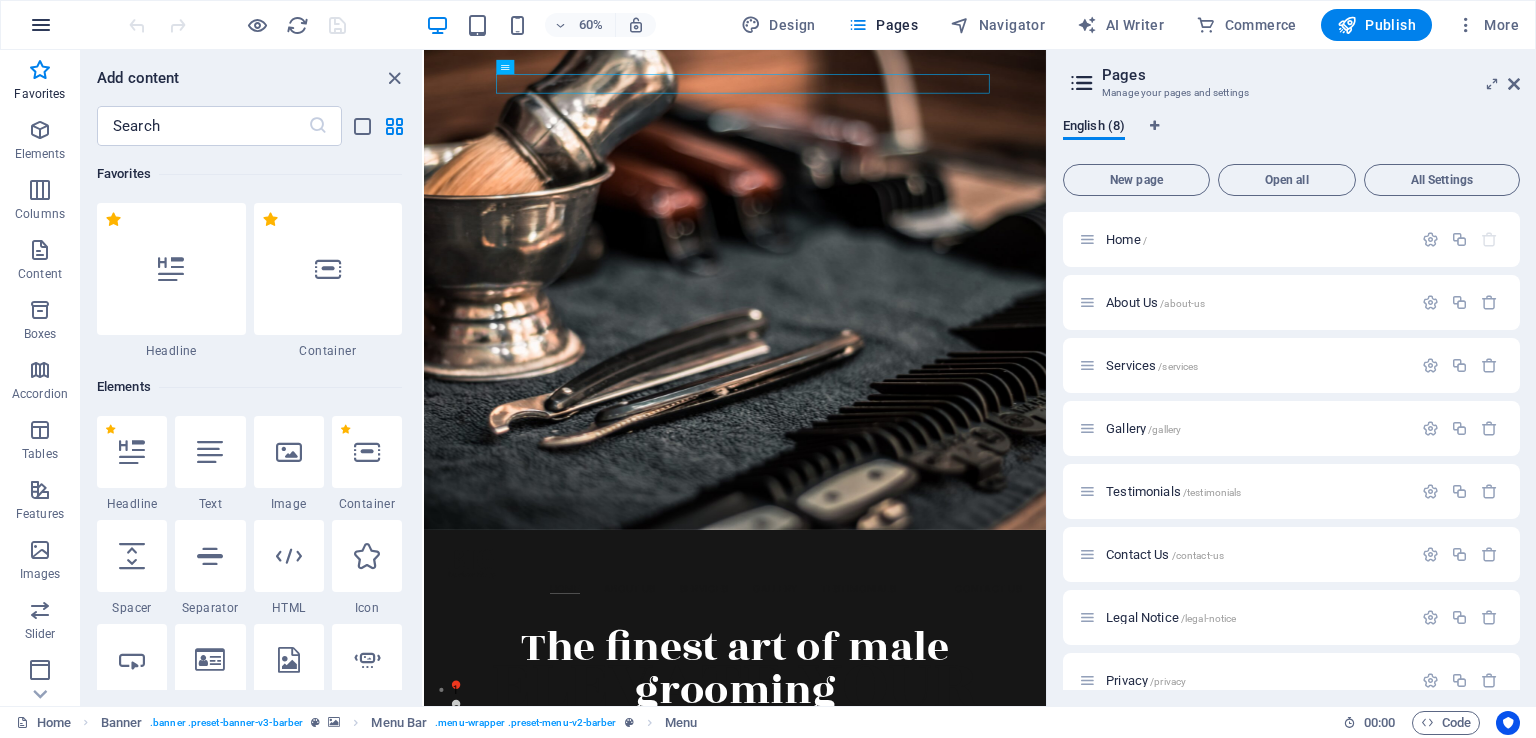 click at bounding box center (41, 25) 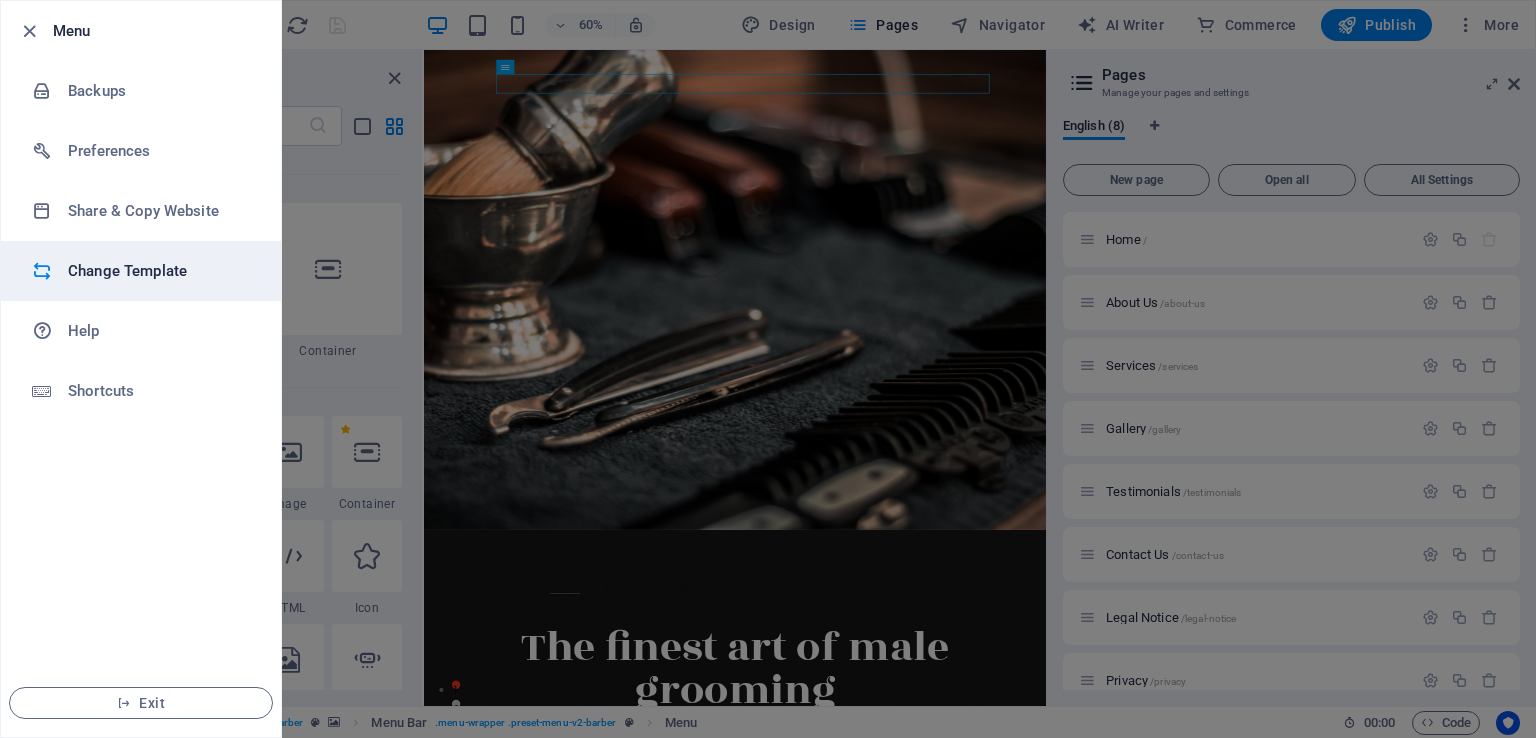 click on "Change Template" at bounding box center (160, 271) 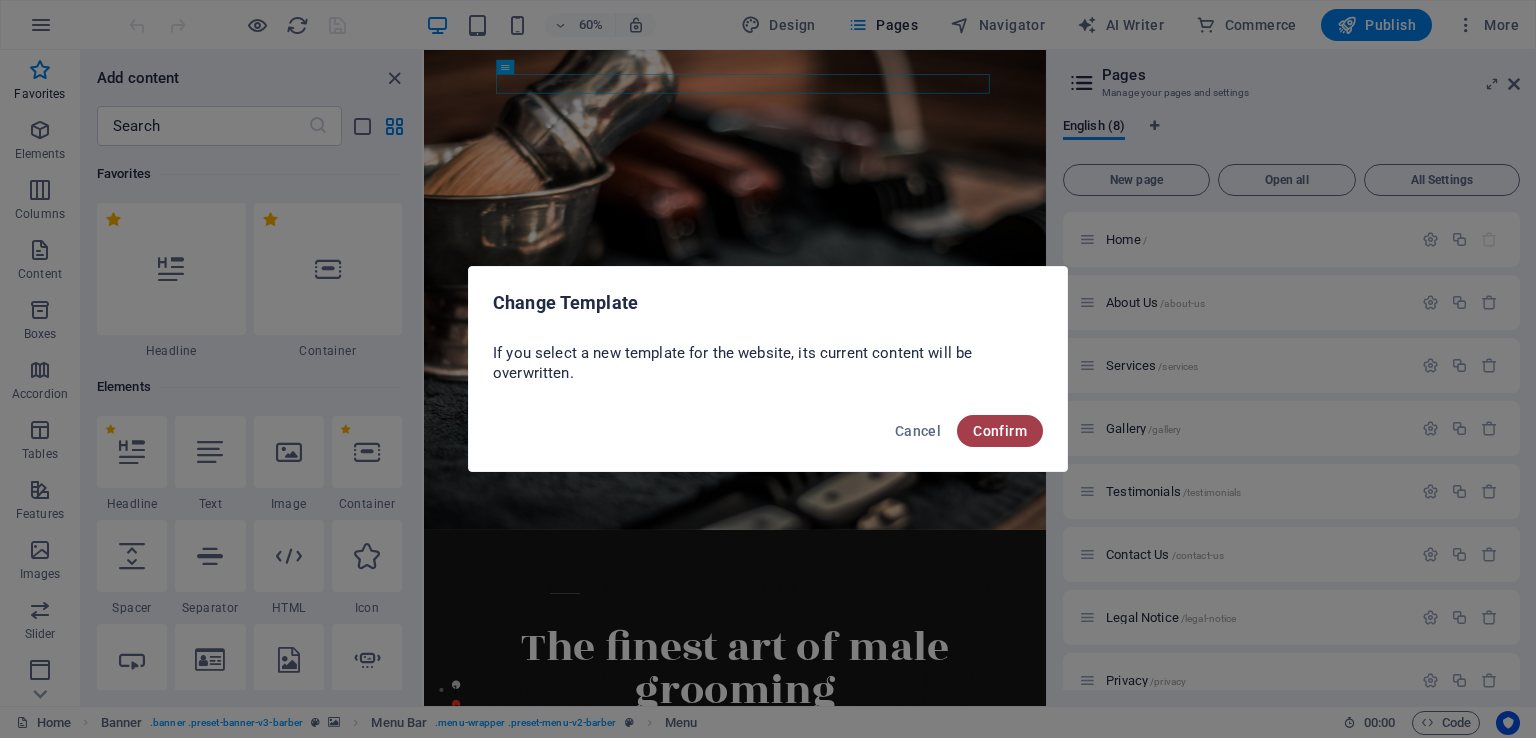 click on "Confirm" at bounding box center [1000, 431] 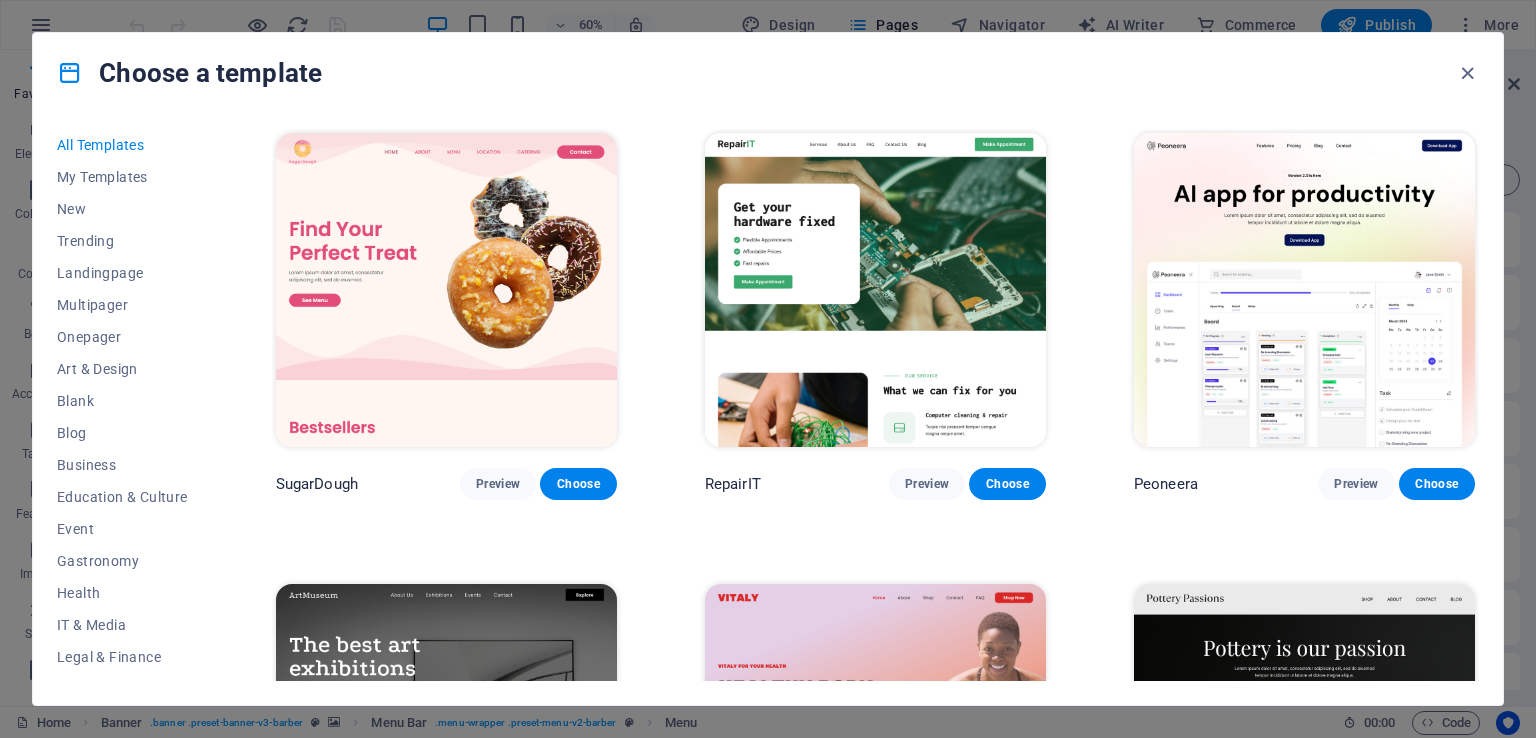 scroll, scrollTop: 280, scrollLeft: 0, axis: vertical 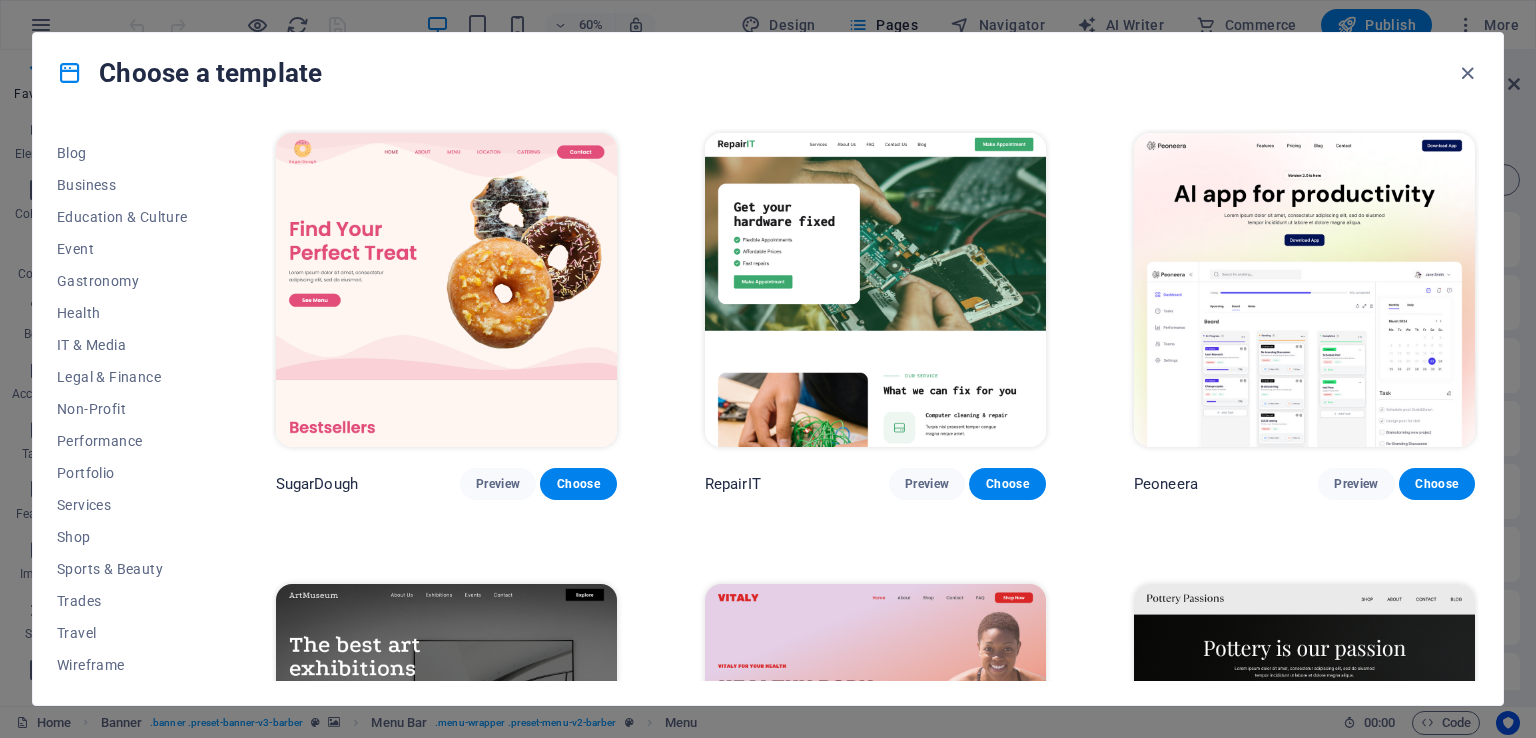 click on "All Templates My Templates New Trending Landingpage Multipager Onepager Art & Design Blank Blog Business Education & Culture Event Gastronomy Health IT & Media Legal & Finance Non-Profit Performance Portfolio Services Shop Sports & Beauty Trades Travel Wireframe SugarDough Preview Choose RepairIT Preview Choose Peoneera Preview Choose Art Museum Preview Choose Vitaly Preview Choose Pottery Passions Preview Choose Home Decor Preview Choose Toyland Preview Choose Pet Shop Preview Choose Wonder Planner Preview Choose Transportable Preview Choose S&L Preview Choose WePaint Preview Choose Eco-Con Preview Choose MeetUp Preview Choose Help & Care Preview Choose Podcaster Preview Choose Academix Preview Choose BIG Barber Shop Preview Choose Health & Food Preview Choose UrbanNest Interiors Preview Choose Green Change Preview Choose The Beauty Temple Preview Choose WeTrain Preview Choose Cleaner Preview Choose Johanna James Preview Choose Delicioso Preview Choose Dream Garden Preview Choose LumeDeAqua Preview Choose" at bounding box center (768, 409) 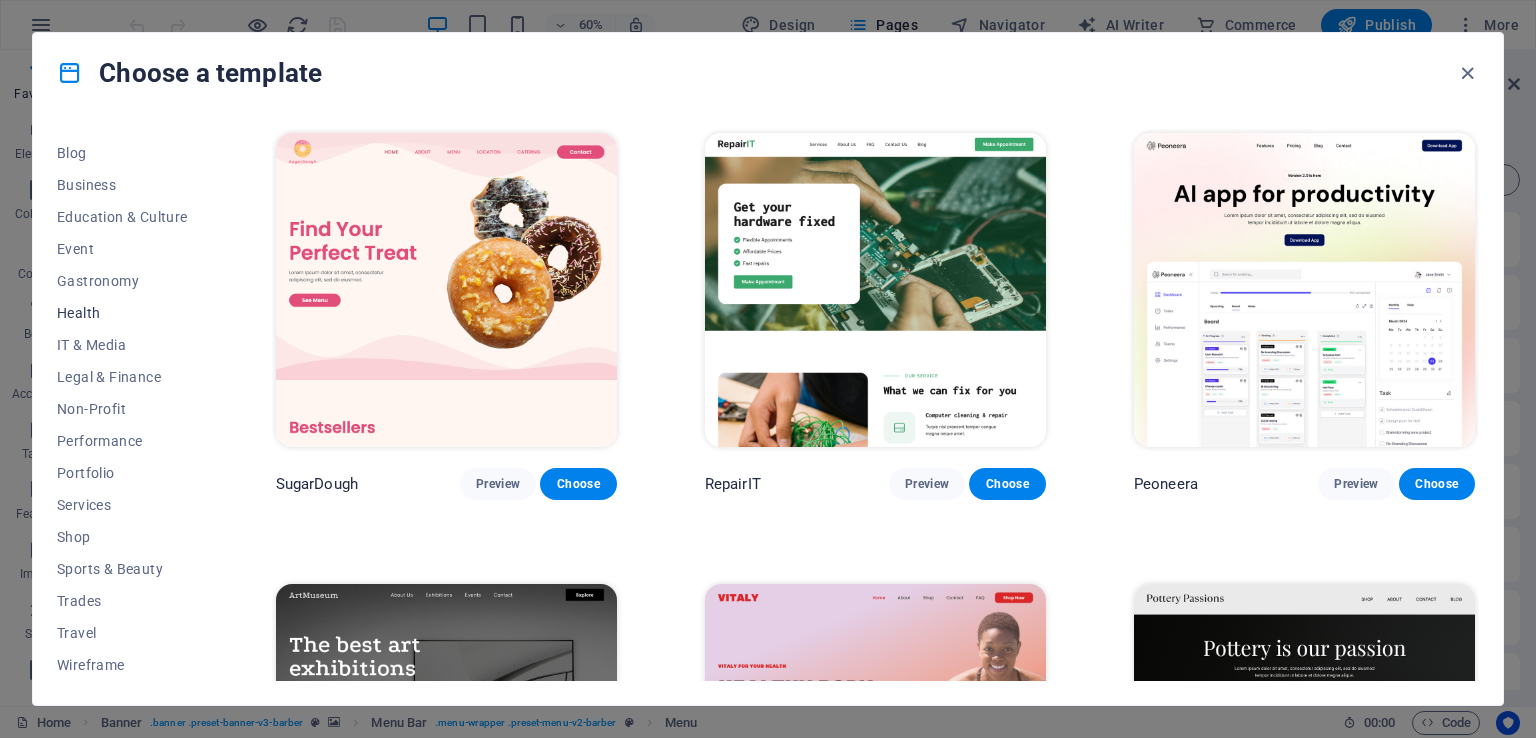 click on "Health" at bounding box center [122, 313] 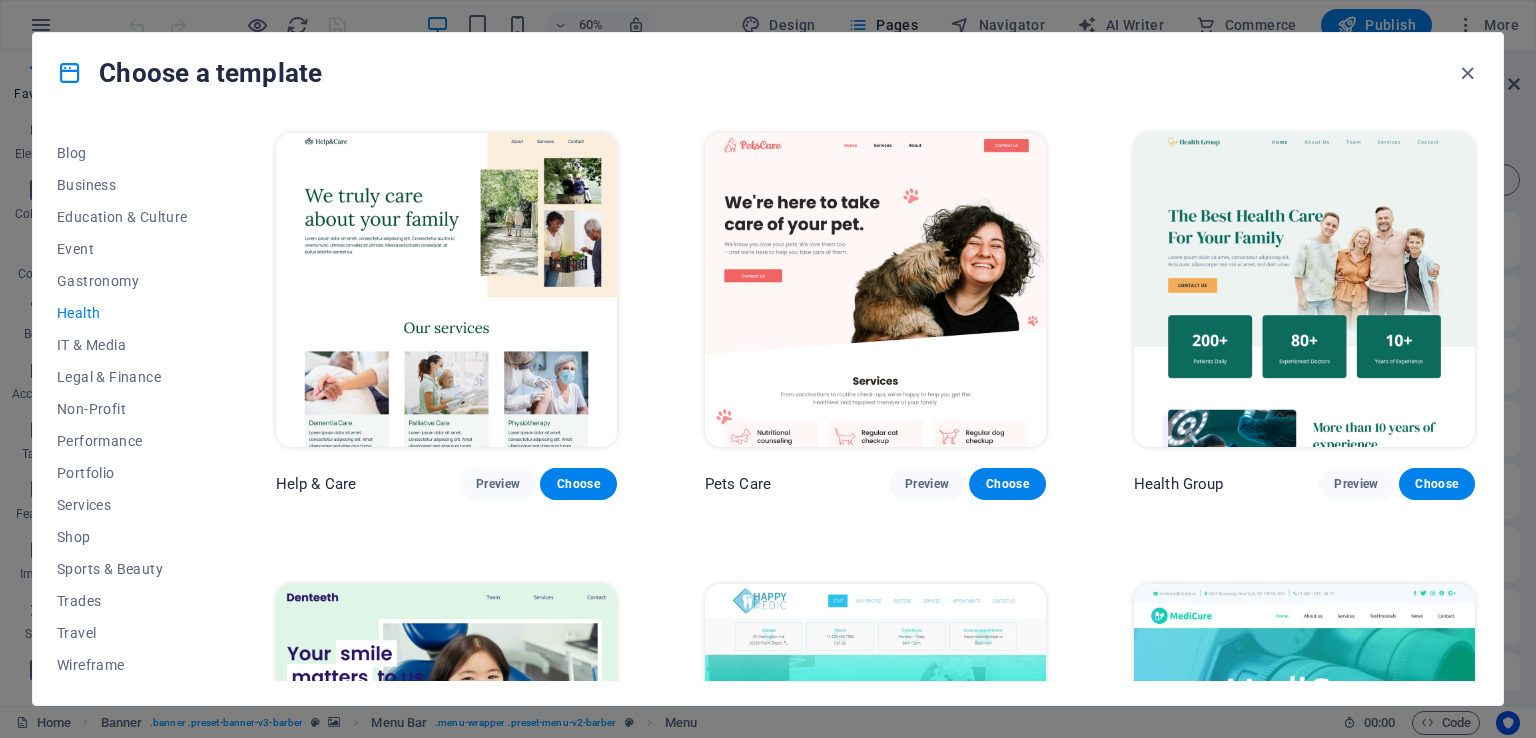 type 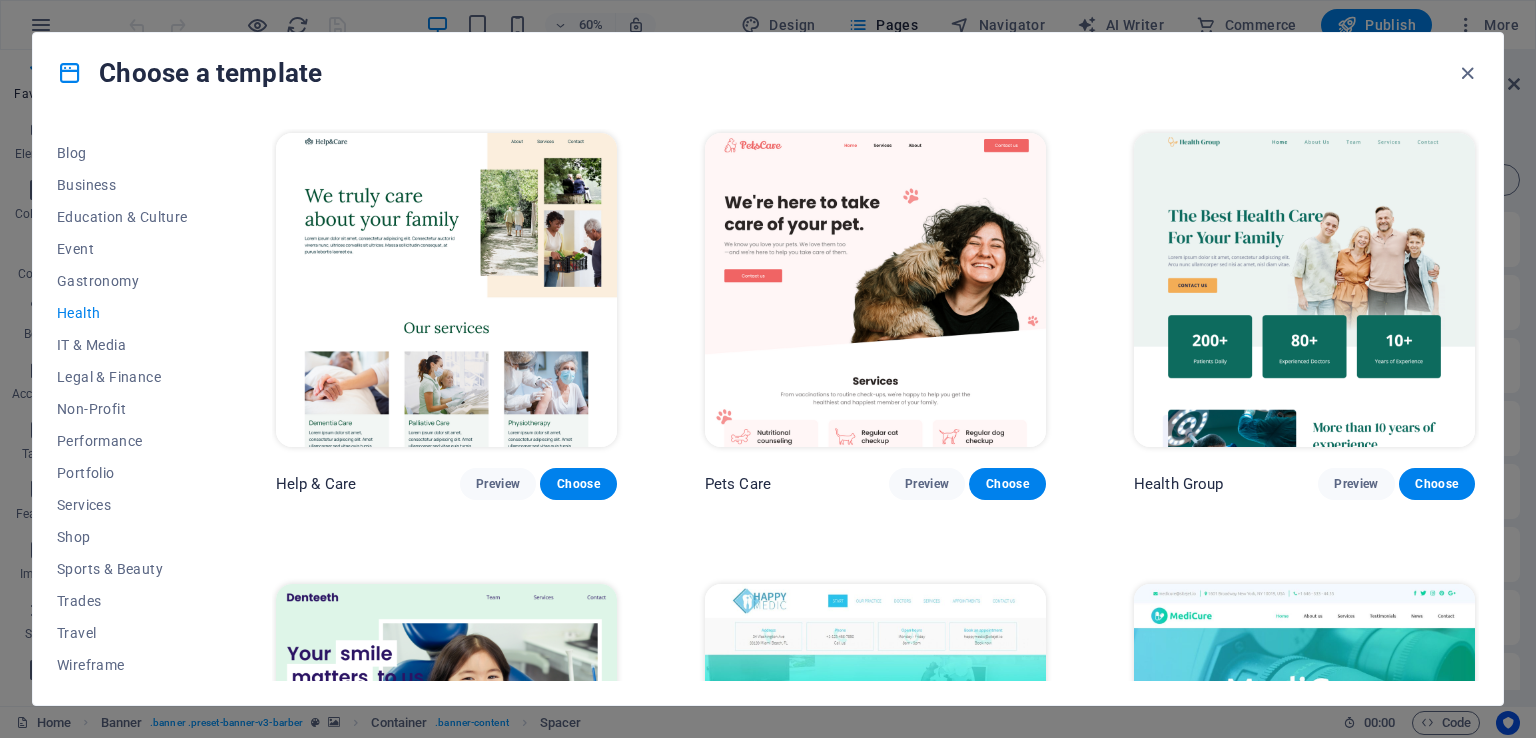 click on "Help & Care Preview Choose Pets Care Preview Choose Health Group Preview Choose Denteeth Preview Choose Happy Medic Preview Choose MediCure Preview Choose Medicus Preview Choose" at bounding box center [875, 766] 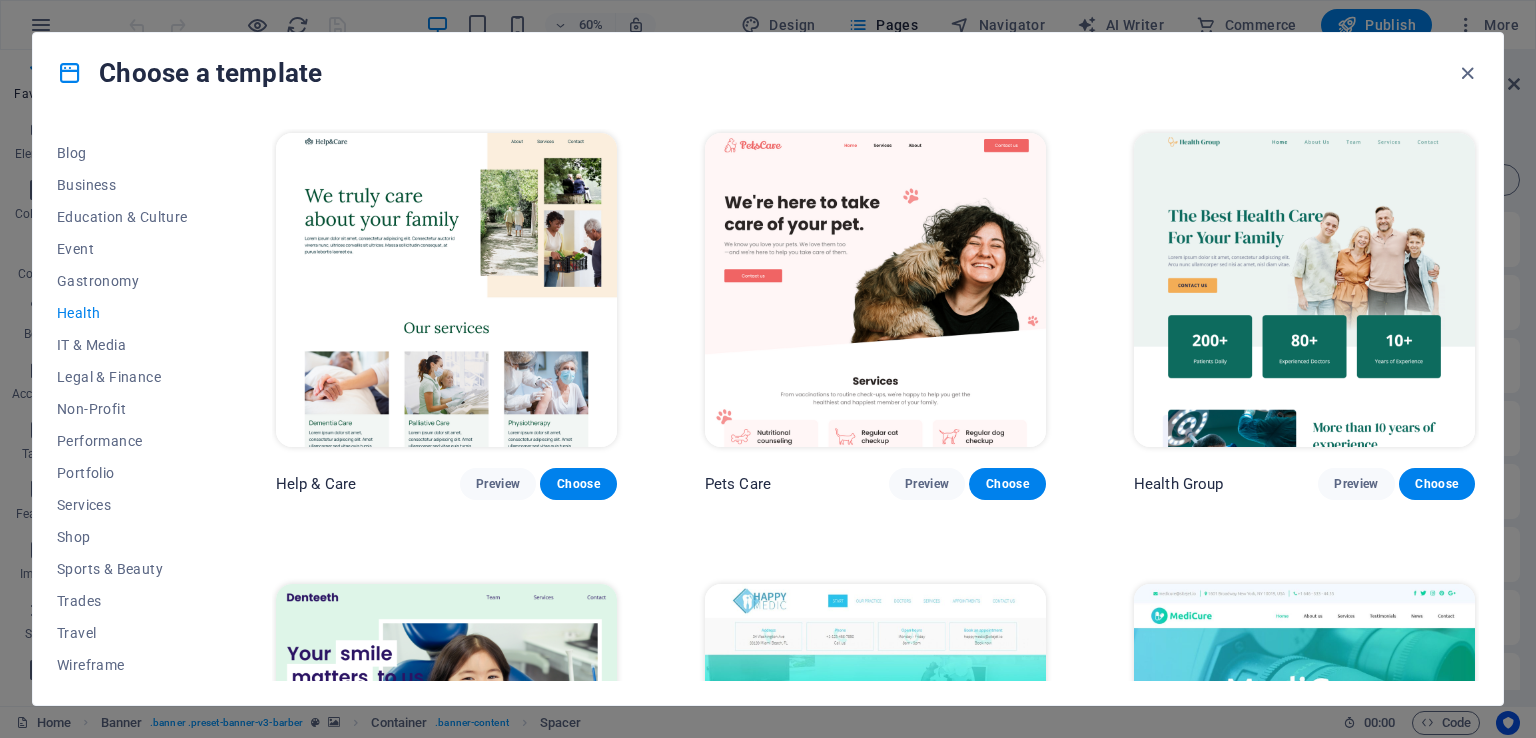 click on "Help & Care Preview Choose Pets Care Preview Choose Health Group Preview Choose Denteeth Preview Choose Happy Medic Preview Choose MediCure Preview Choose Medicus Preview Choose" at bounding box center (875, 766) 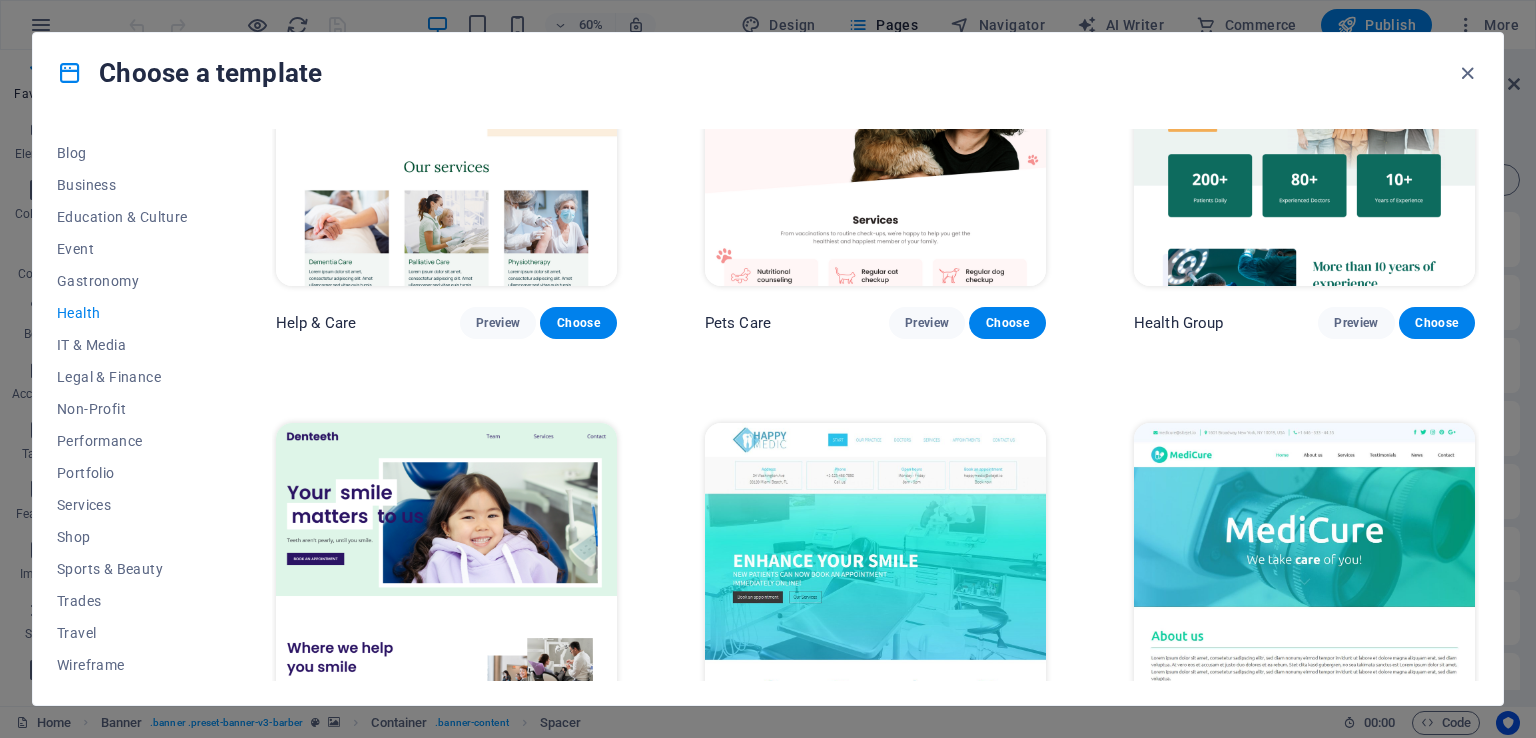 scroll, scrollTop: 165, scrollLeft: 0, axis: vertical 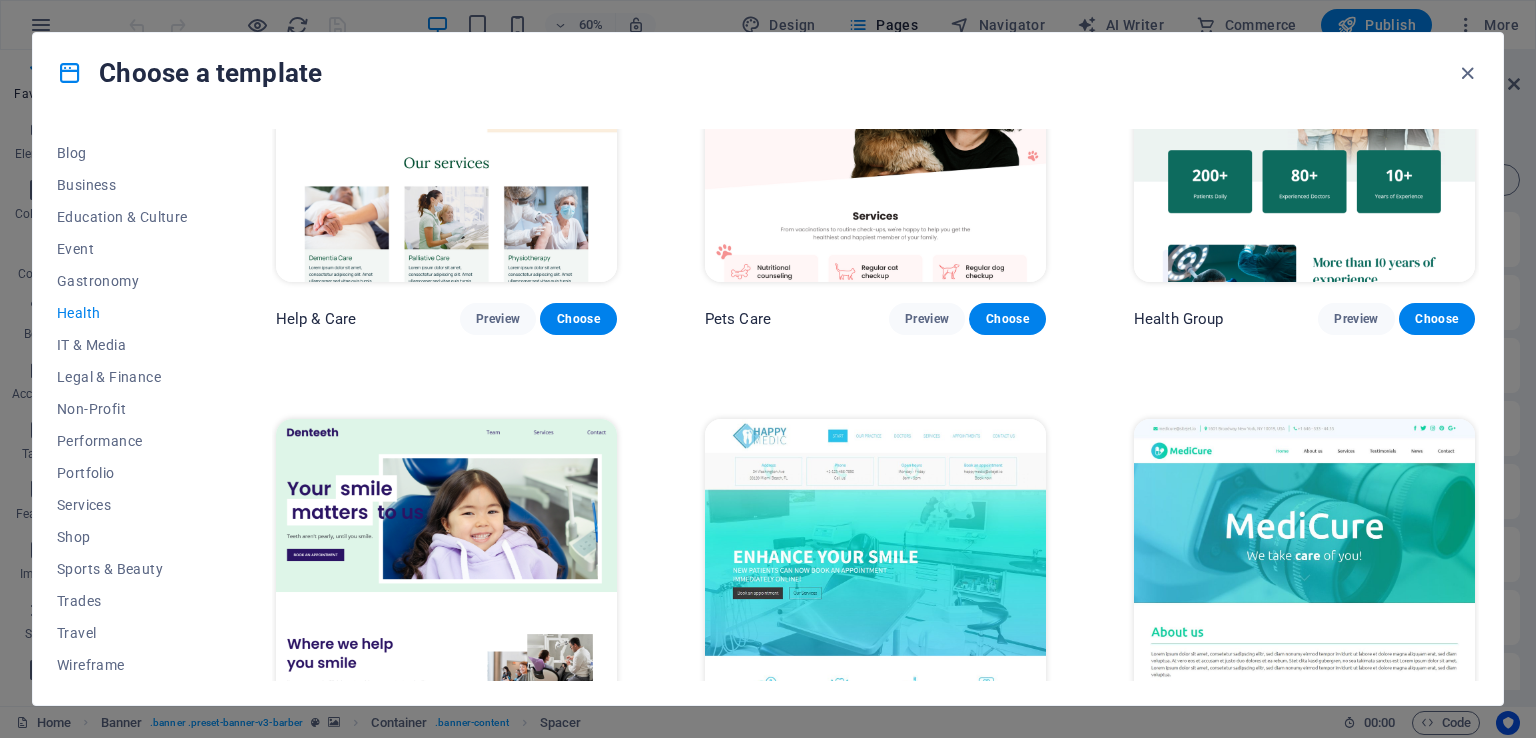 click at bounding box center (1304, 576) 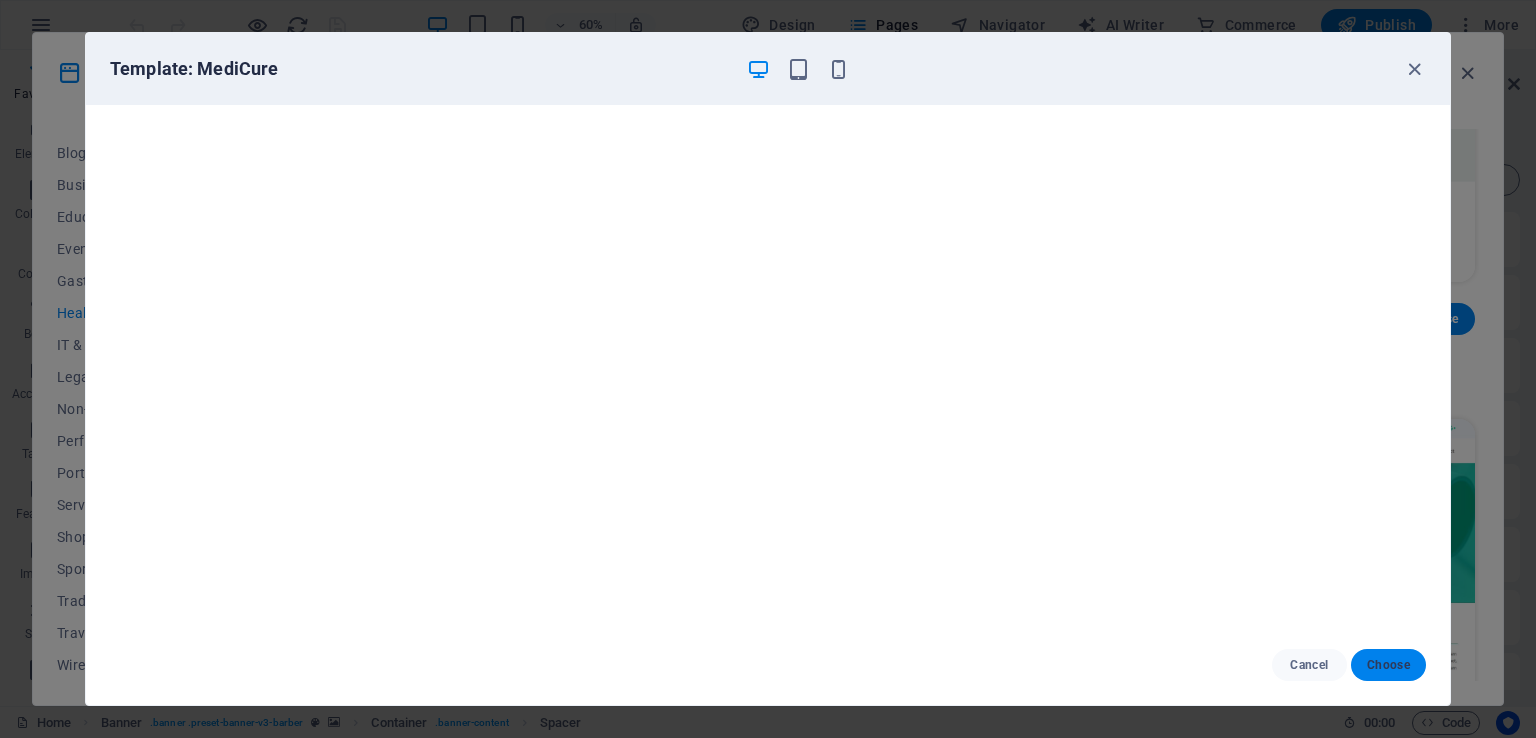 click on "Choose" at bounding box center [1388, 665] 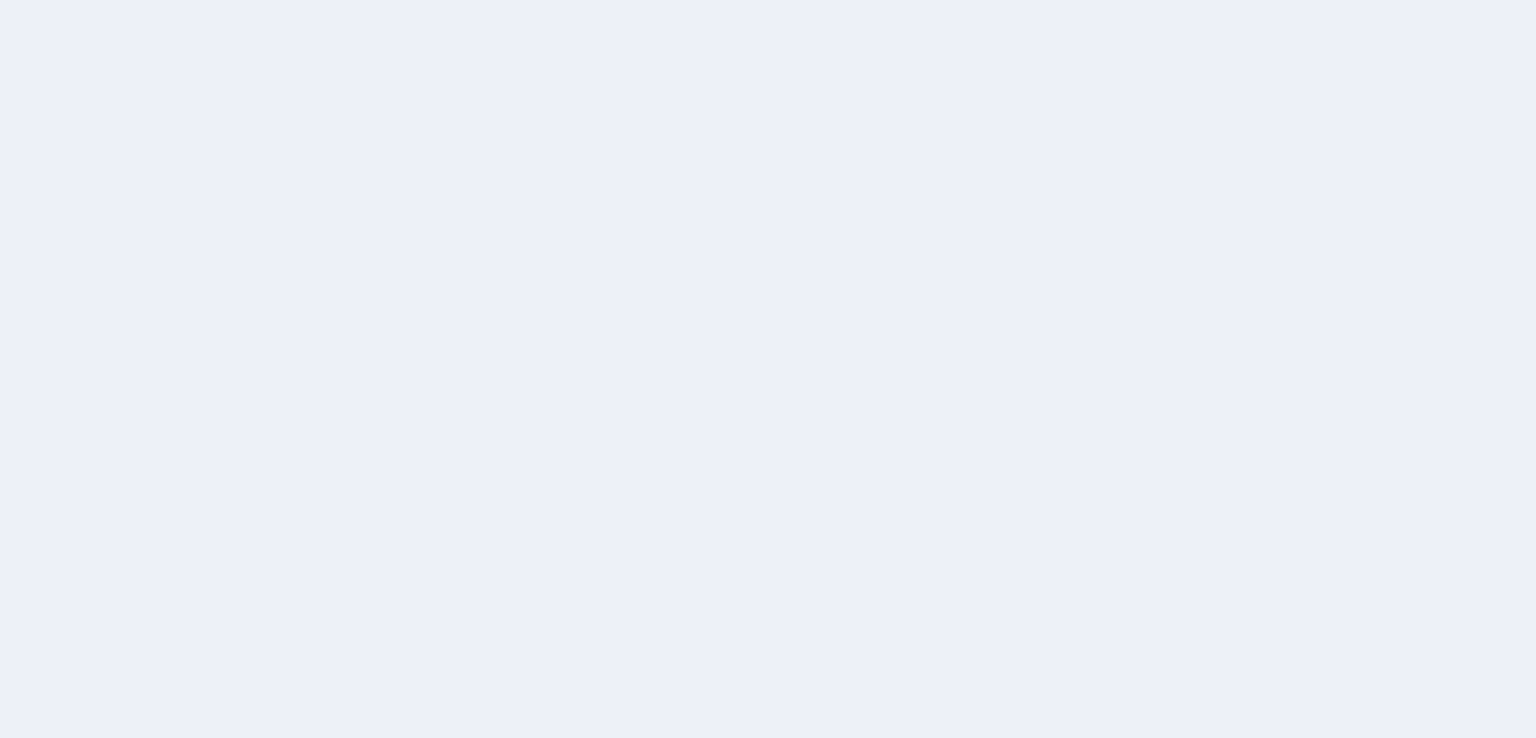 scroll, scrollTop: 0, scrollLeft: 0, axis: both 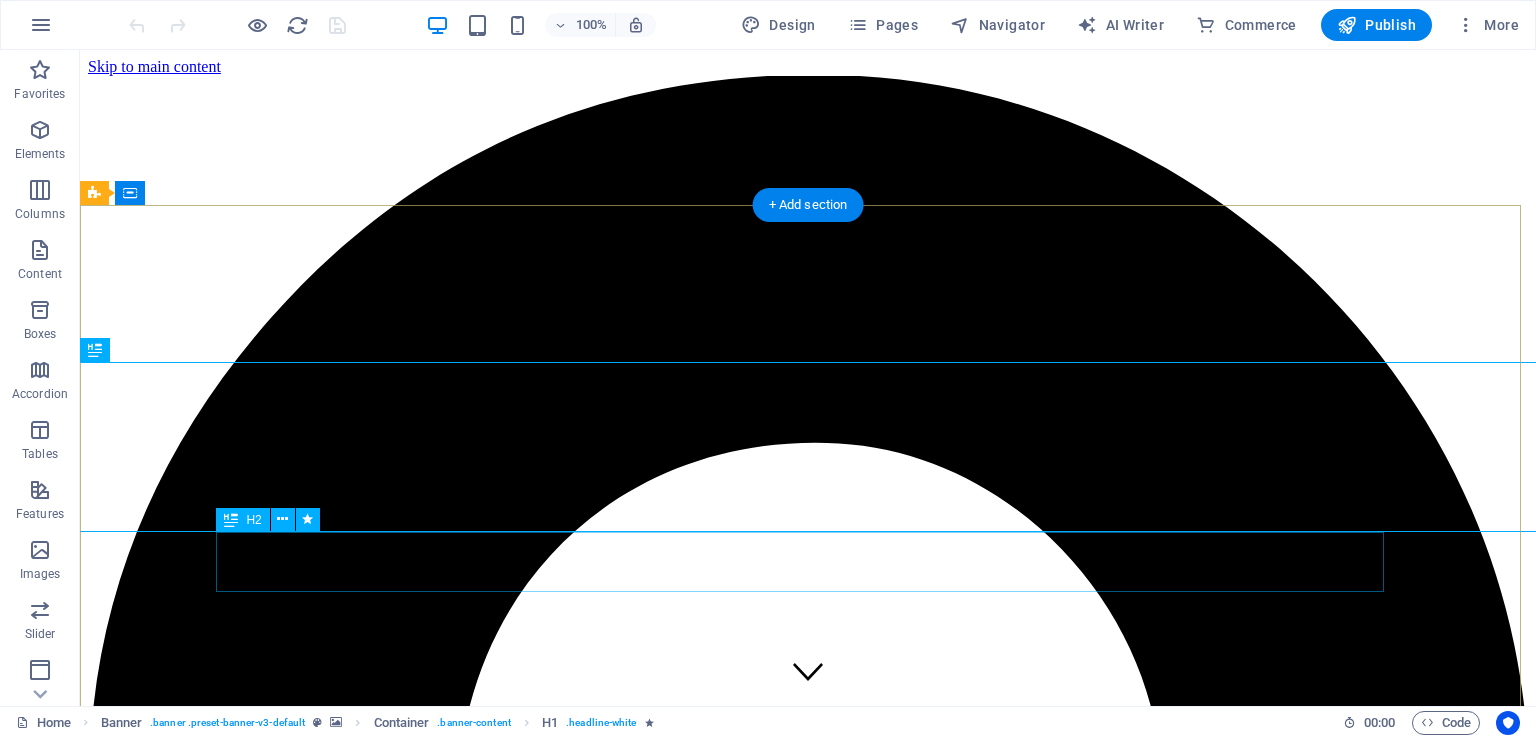 click on "We take  care  of you!" at bounding box center (808, 13375) 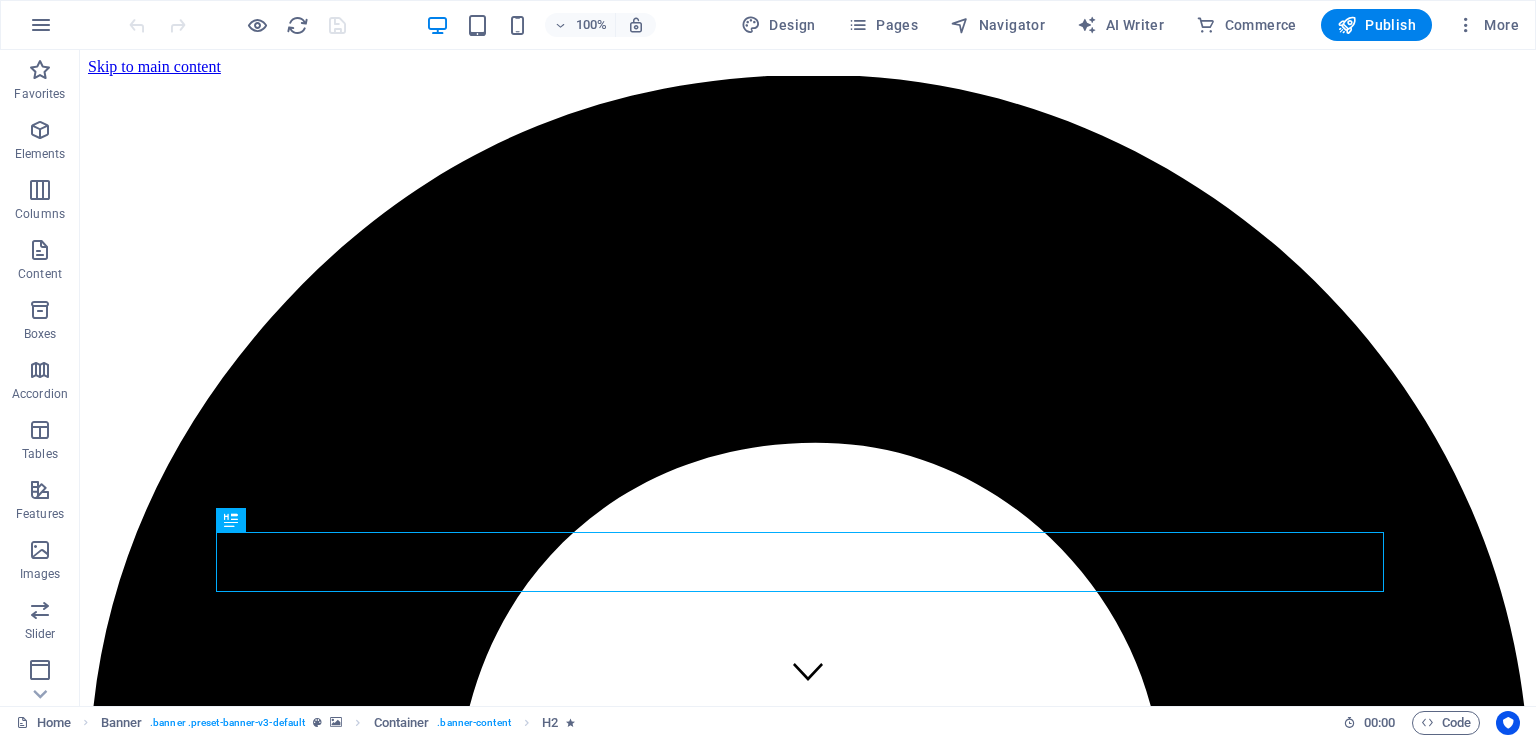 scroll, scrollTop: 574, scrollLeft: 0, axis: vertical 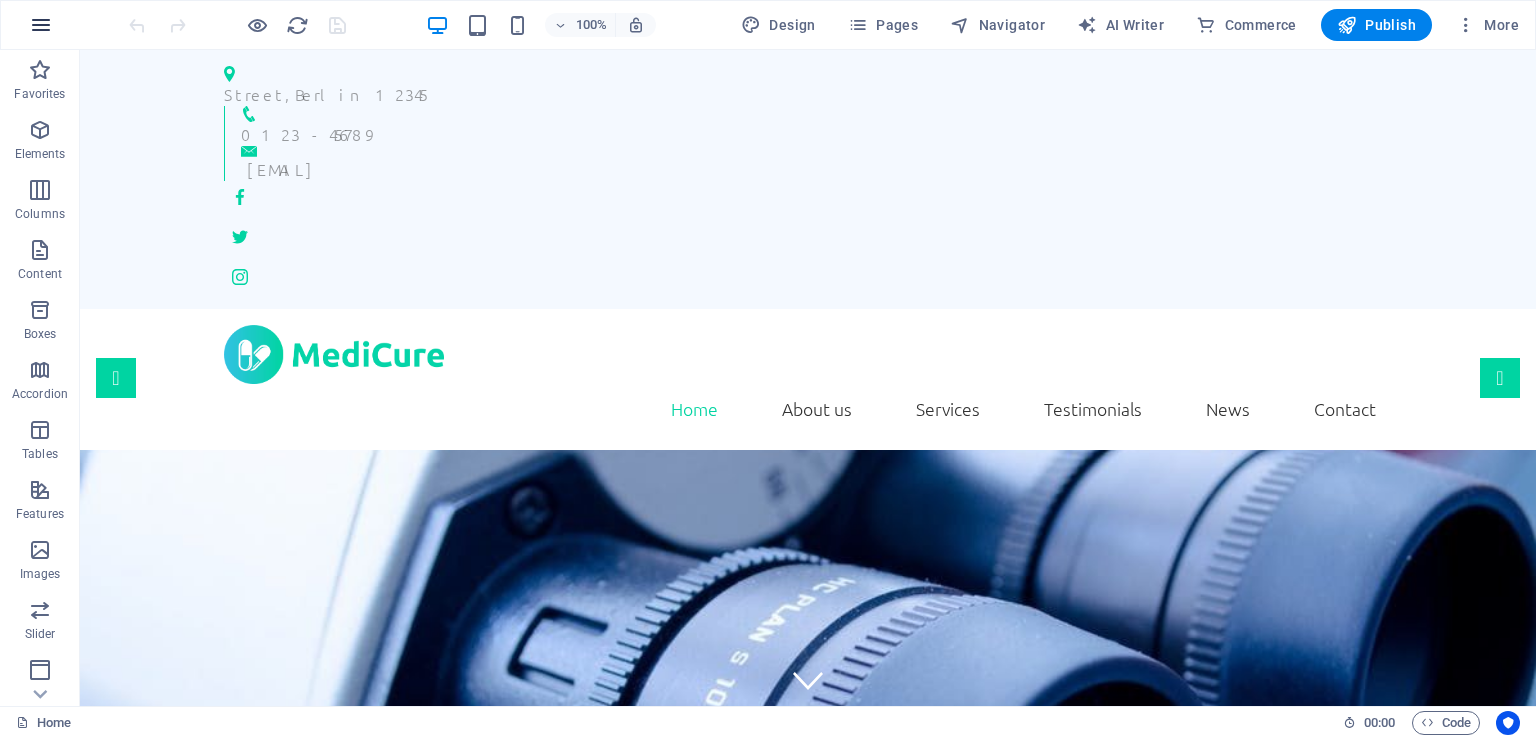 click at bounding box center (41, 25) 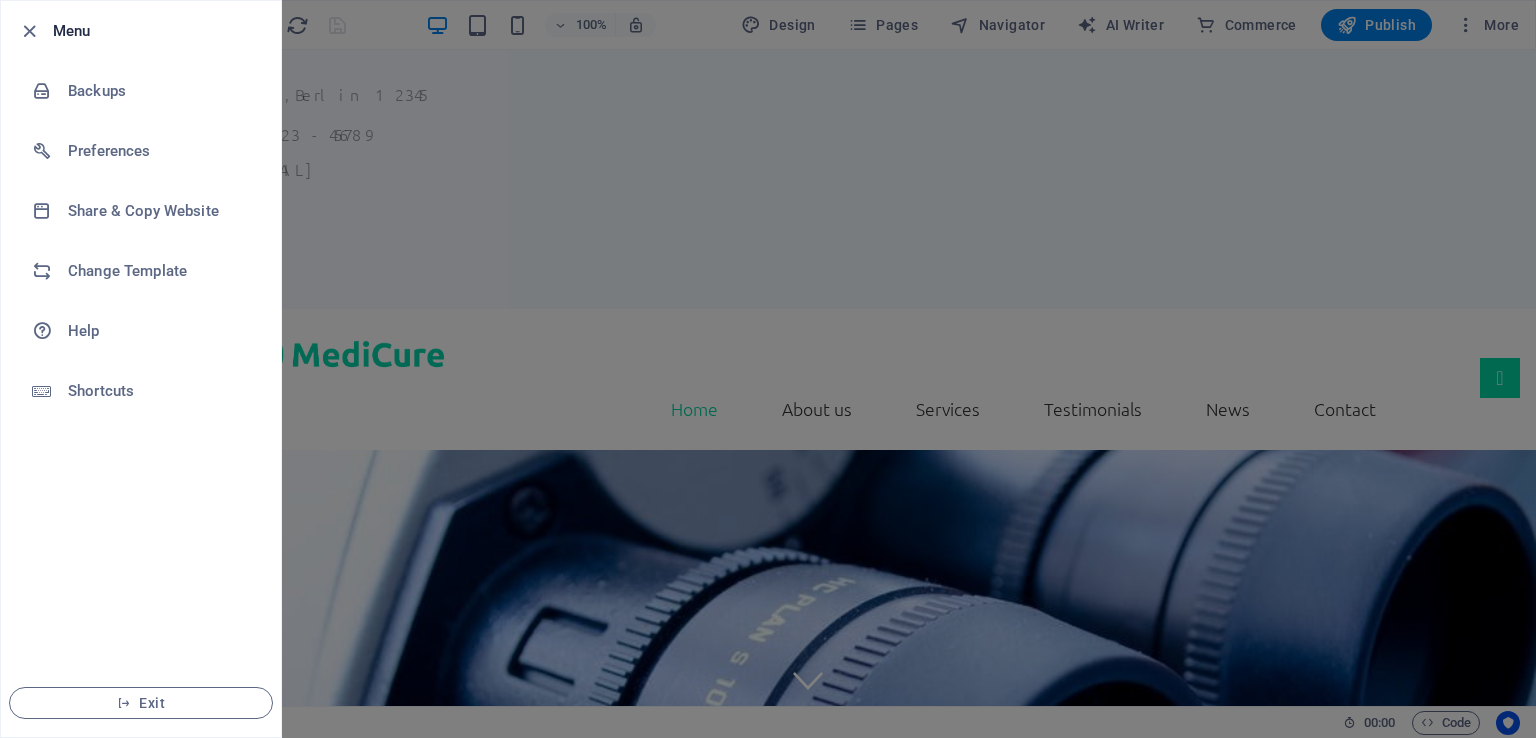 click on "Menu" at bounding box center [159, 31] 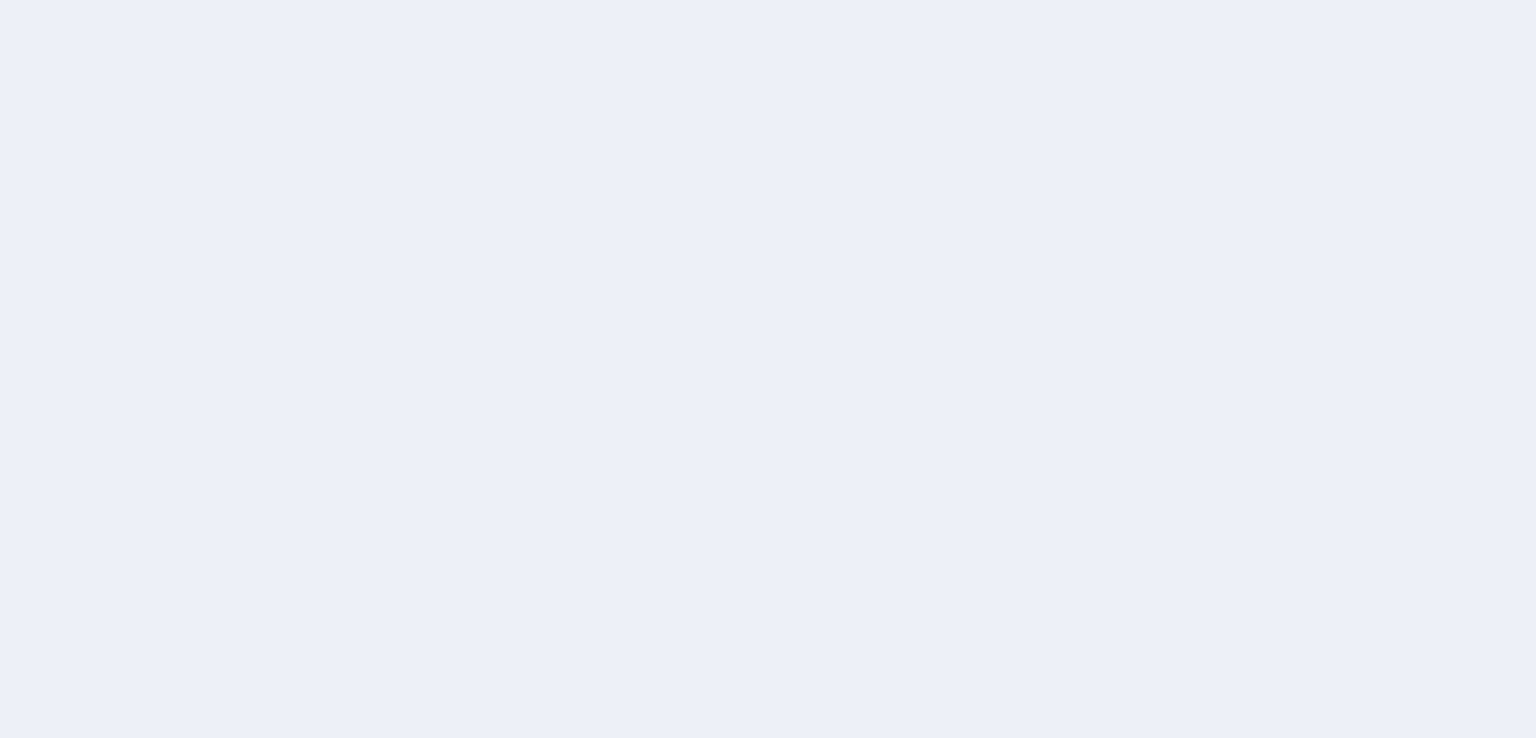 scroll, scrollTop: 0, scrollLeft: 0, axis: both 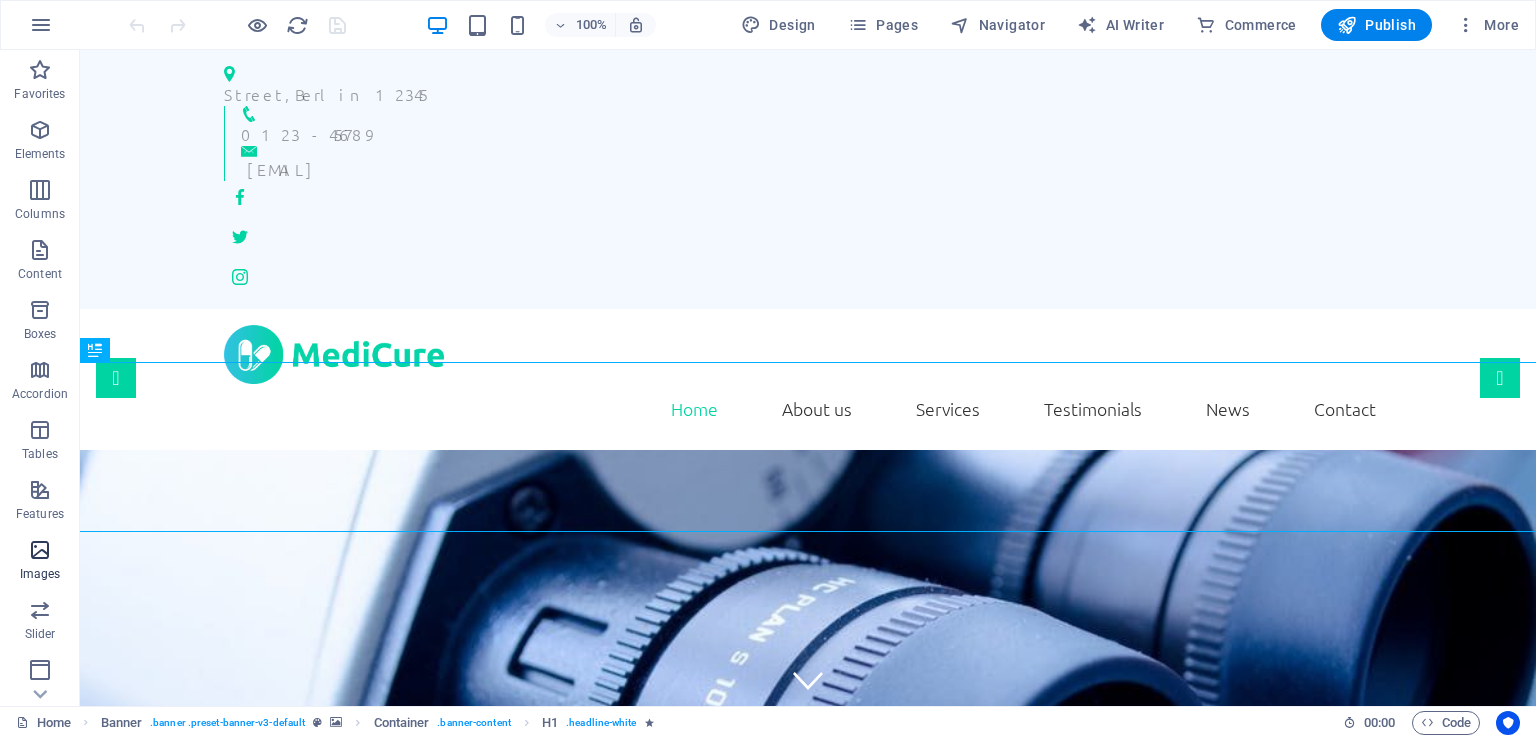 click at bounding box center (40, 550) 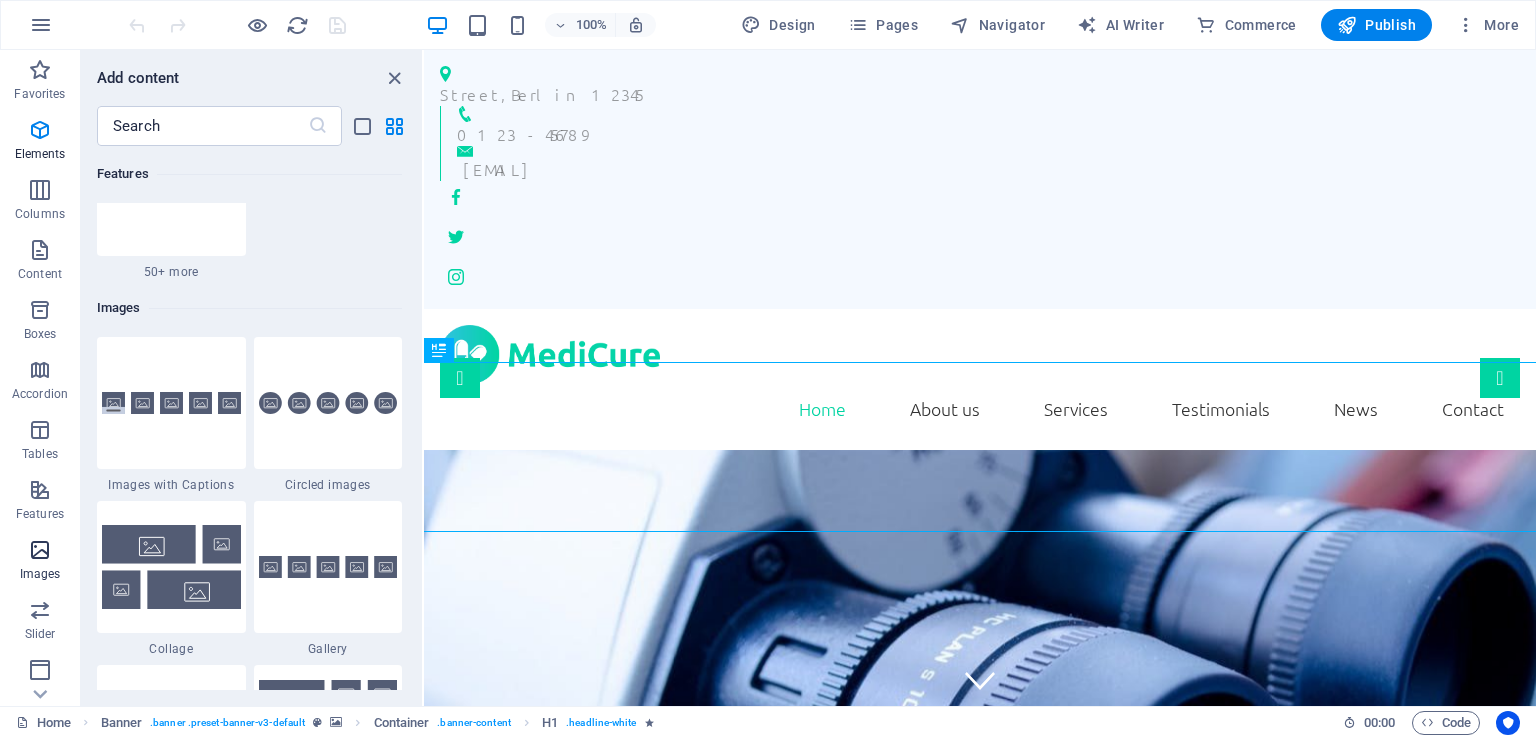 scroll, scrollTop: 10140, scrollLeft: 0, axis: vertical 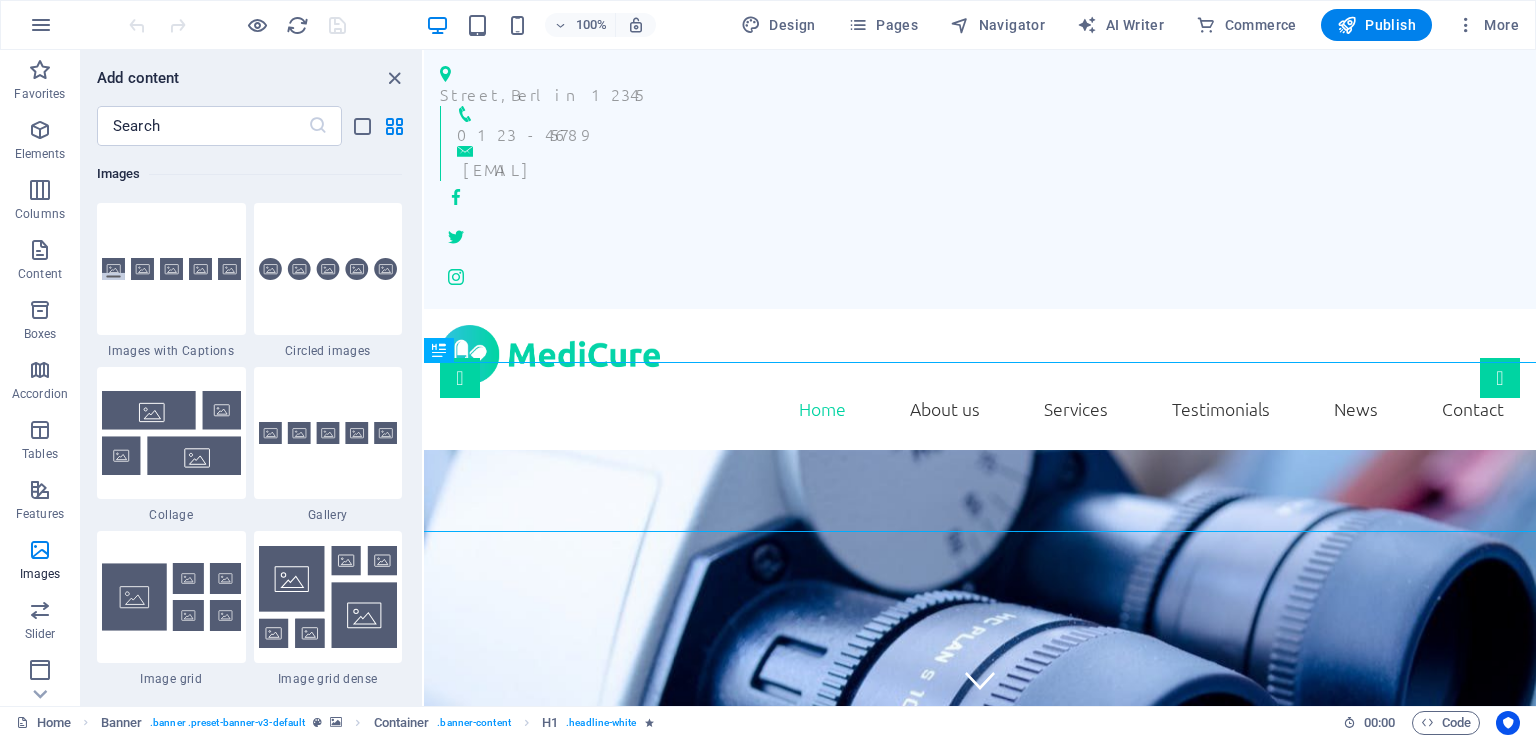 click on "Favorites 1 Star Headline 1 Star Container Elements 1 Star Headline 1 Star Text 1 Star Image 1 Star Container 1 Star Spacer 1 Star Separator 1 Star HTML 1 Star Icon 1 Star Button 1 Star Logo 1 Star SVG 1 Star Image slider 1 Star Slider 1 Star Gallery 1 Star Menu 1 Star Map 1 Star Facebook 1 Star Video 1 Star YouTube 1 Star Vimeo 1 Star Document 1 Star Audio 1 Star Iframe 1 Star Privacy 1 Star Languages Columns 1 Star Container 1 Star 2 columns 1 Star 3 columns 1 Star 4 columns 1 Star 5 columns 1 Star 6 columns 1 Star 40-60 1 Star 20-80 1 Star 80-20 1 Star 30-70 1 Star 70-30 1 Star Unequal Columns 1 Star 25-25-50 1 Star 25-50-25 1 Star 50-25-25 1 Star 20-60-20 1 Star 50-16-16-16 1 Star 16-16-16-50 1 Star Grid 2-1 1 Star Grid 1-2 1 Star Grid 3-1 1 Star Grid 1-3 1 Star Grid 4-1 1 Star Grid 1-4 1 Star Grid 1-2-1 1 Star Grid 1-1-2 1 Star Grid 2h-2v 1 Star Grid 2v-2h 1 Star Grid 2-1-2 1 Star Grid 3-4 Content 1 Star Text in columns 1 Star Text 1 Star Text with separator 1 Star Image with text box 1 Star 1 Star Boxes" at bounding box center [251, 418] 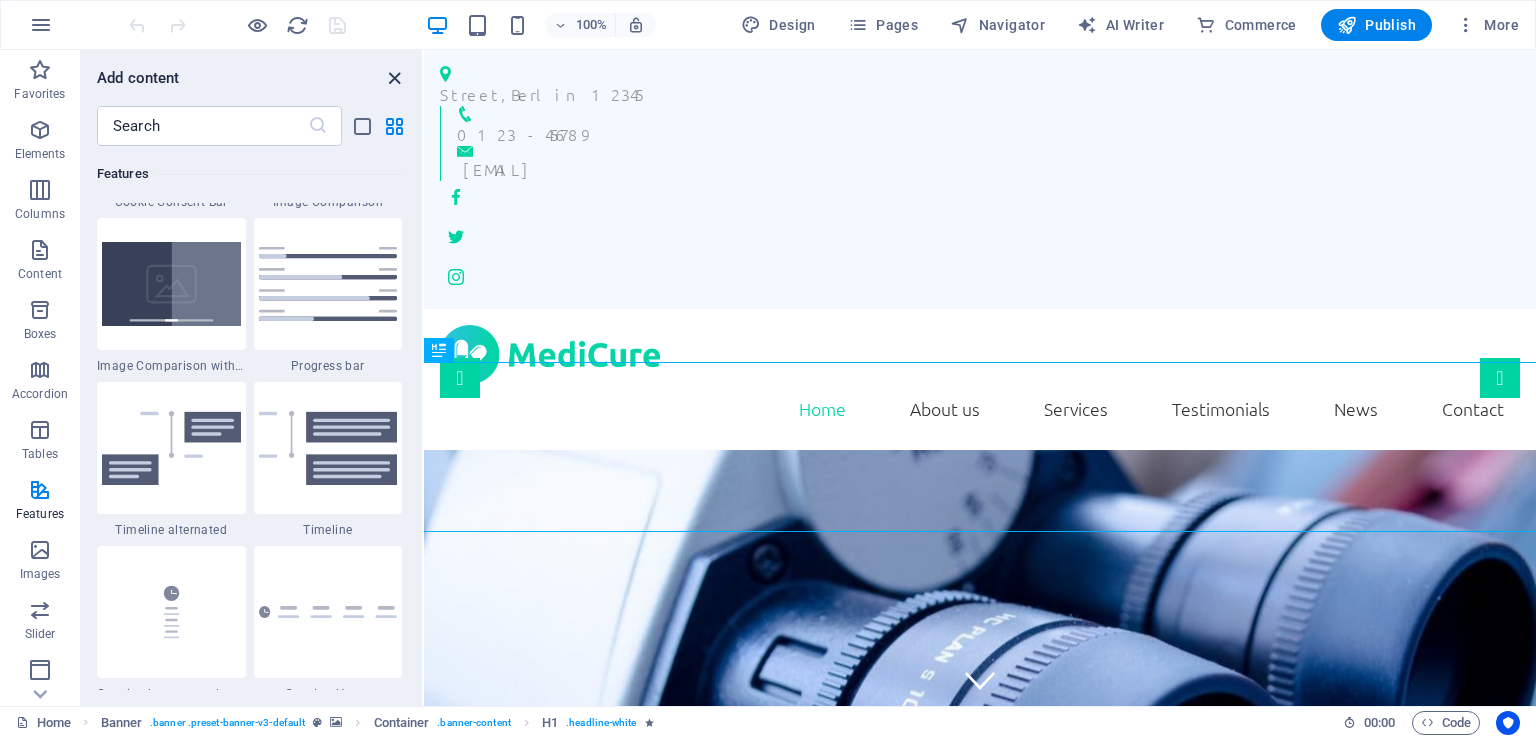 drag, startPoint x: 408, startPoint y: 185, endPoint x: 396, endPoint y: 77, distance: 108.66462 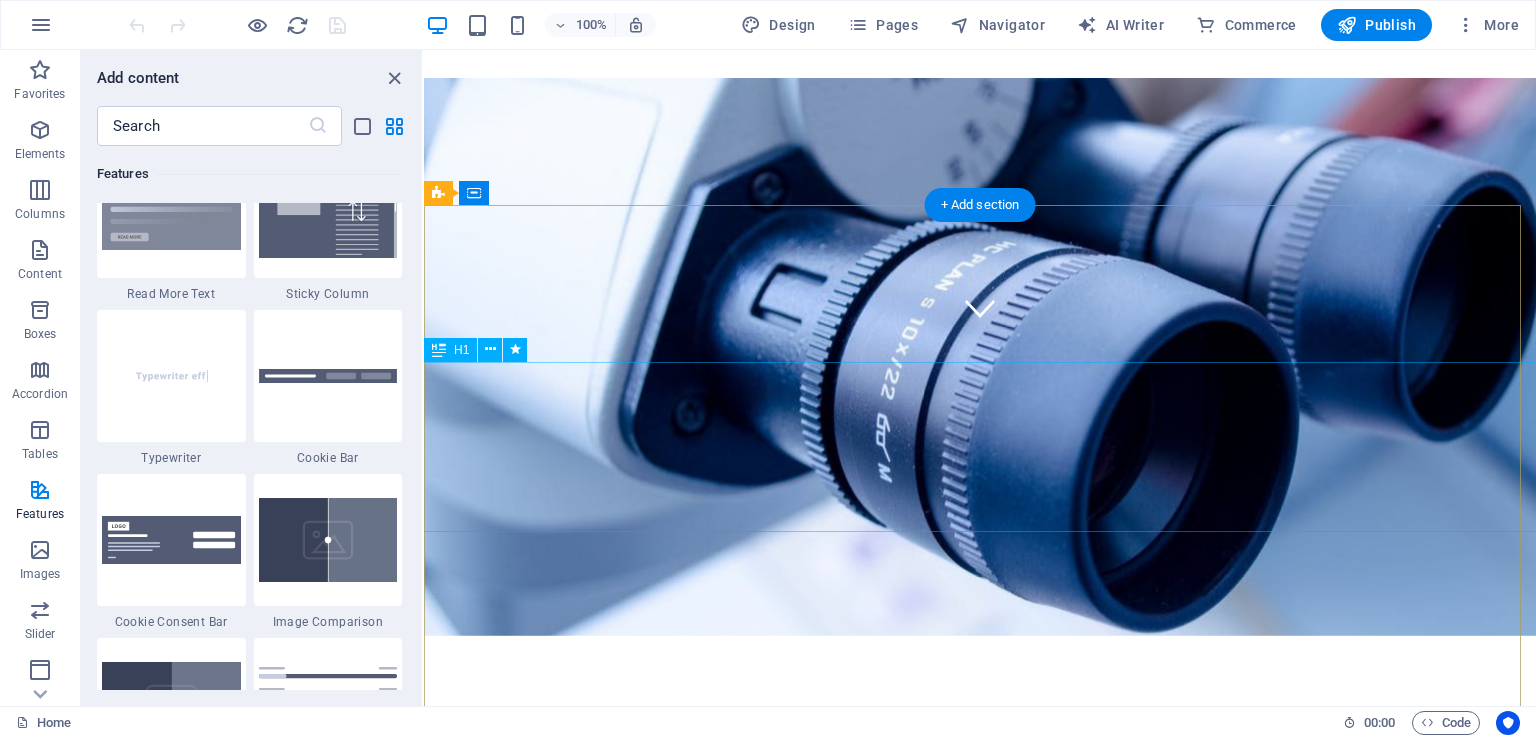 scroll, scrollTop: 0, scrollLeft: 0, axis: both 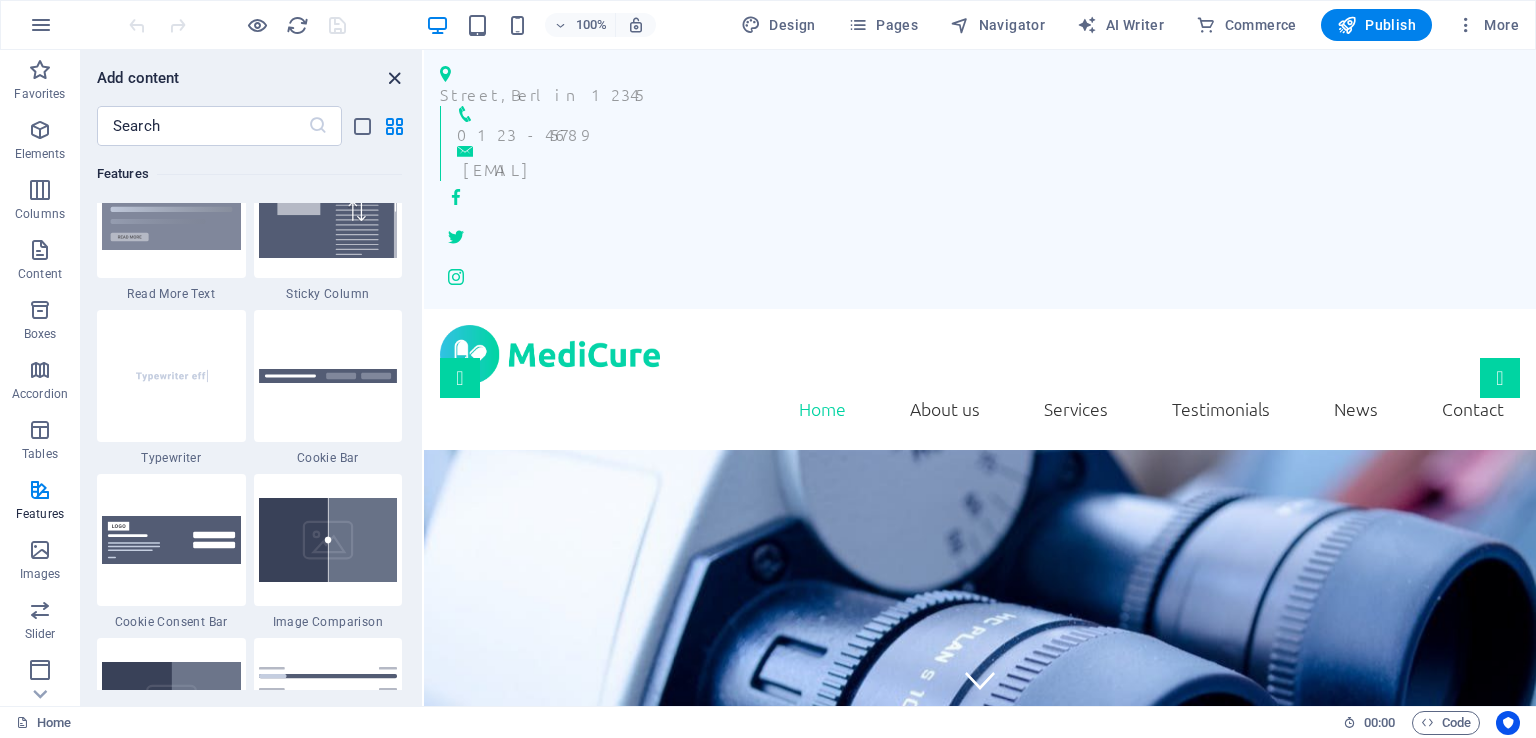 click at bounding box center [394, 78] 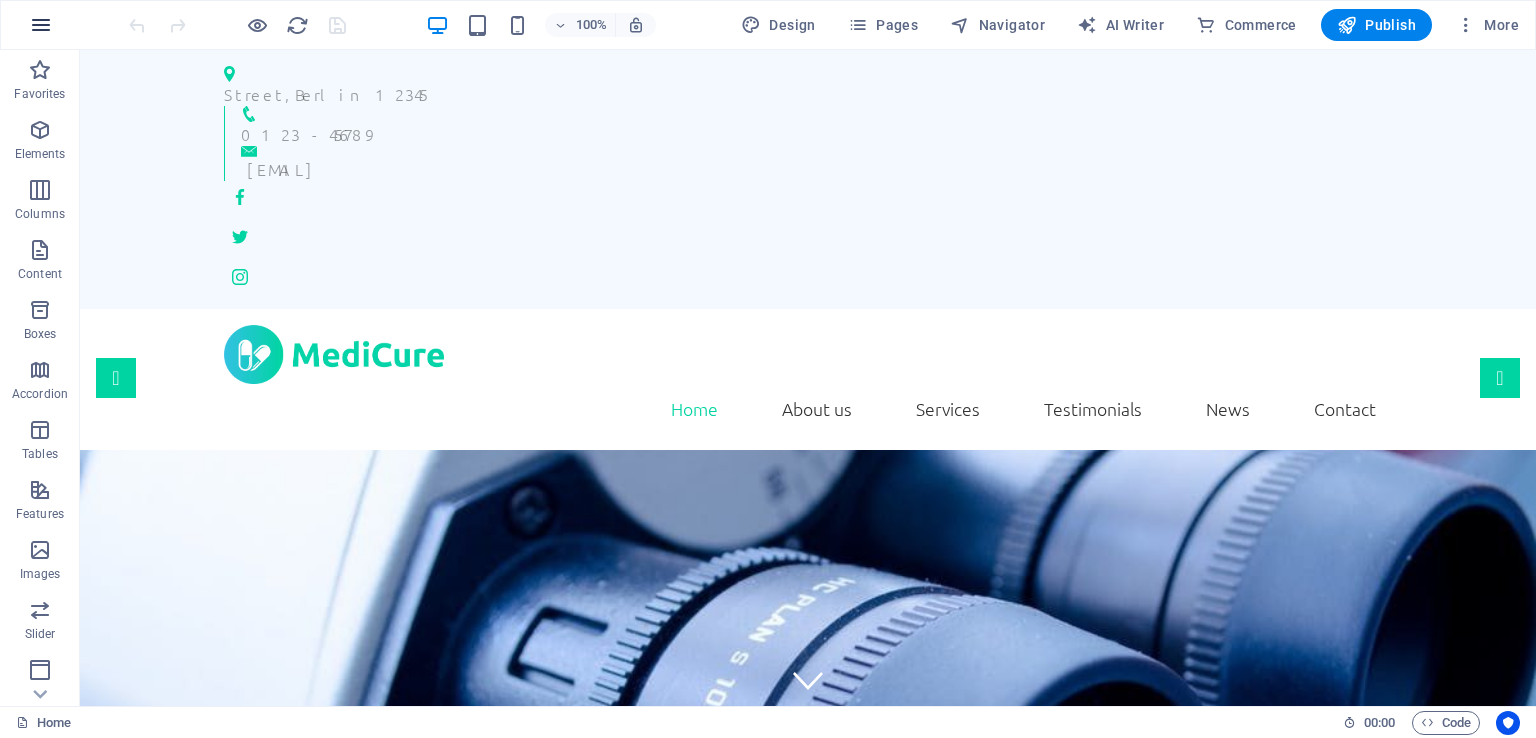click at bounding box center (41, 25) 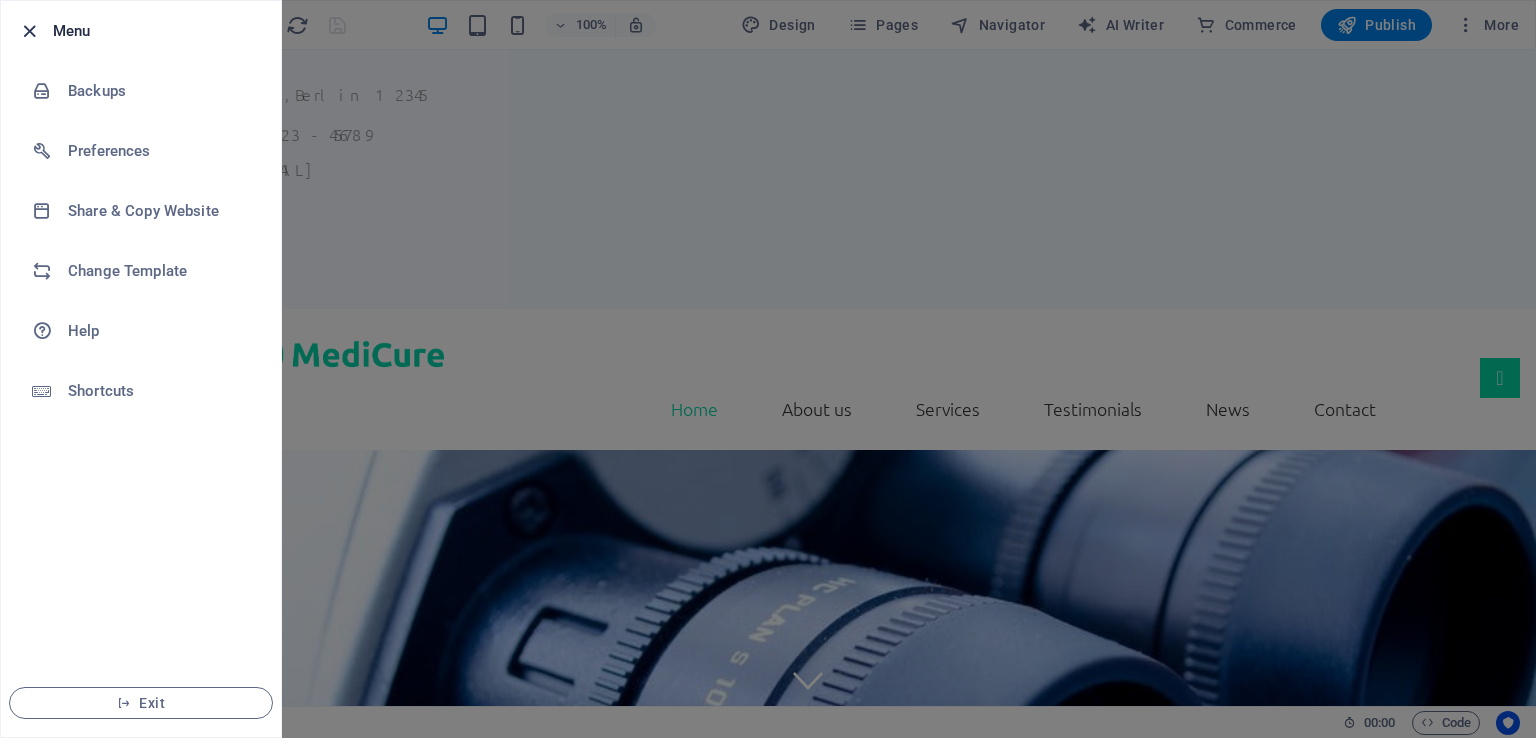 click at bounding box center [29, 31] 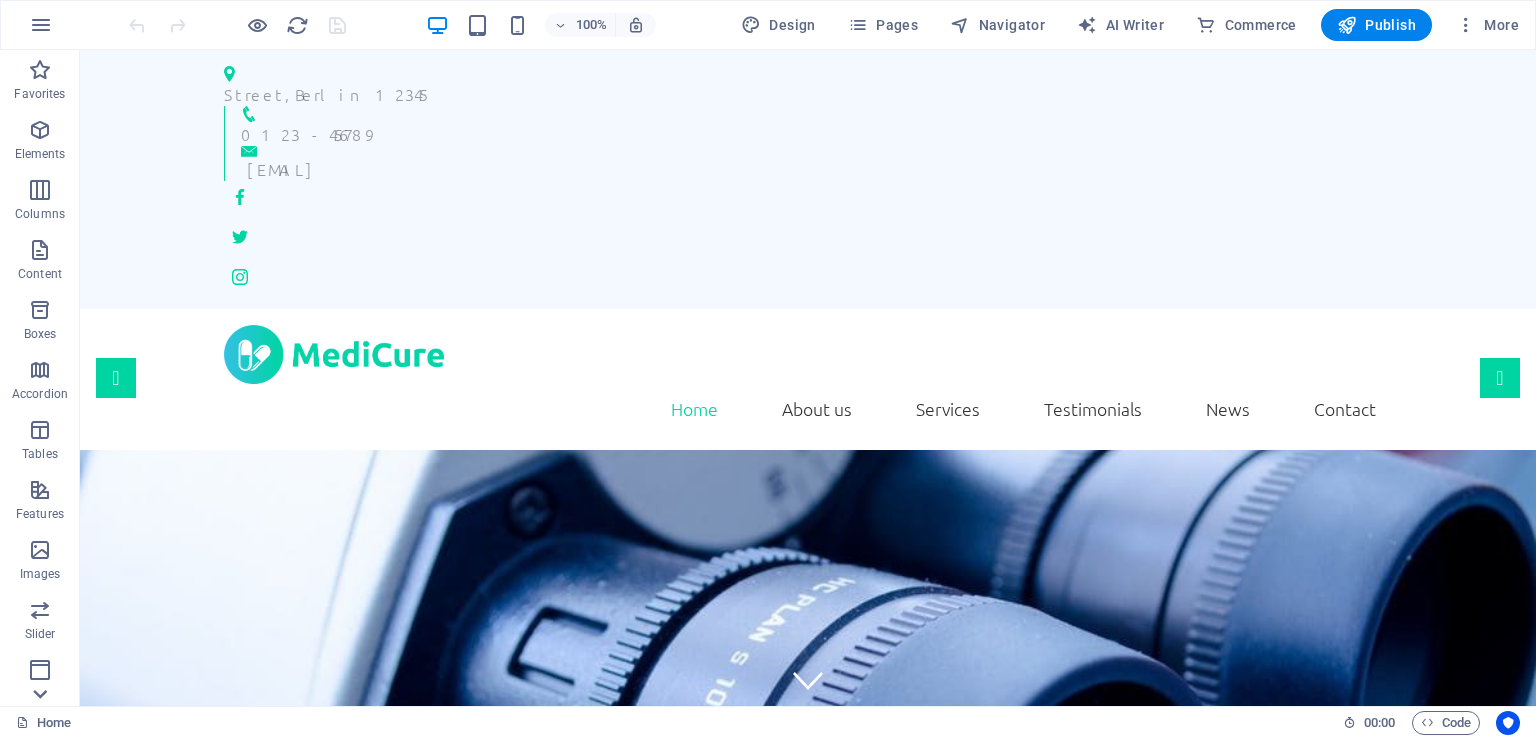 click 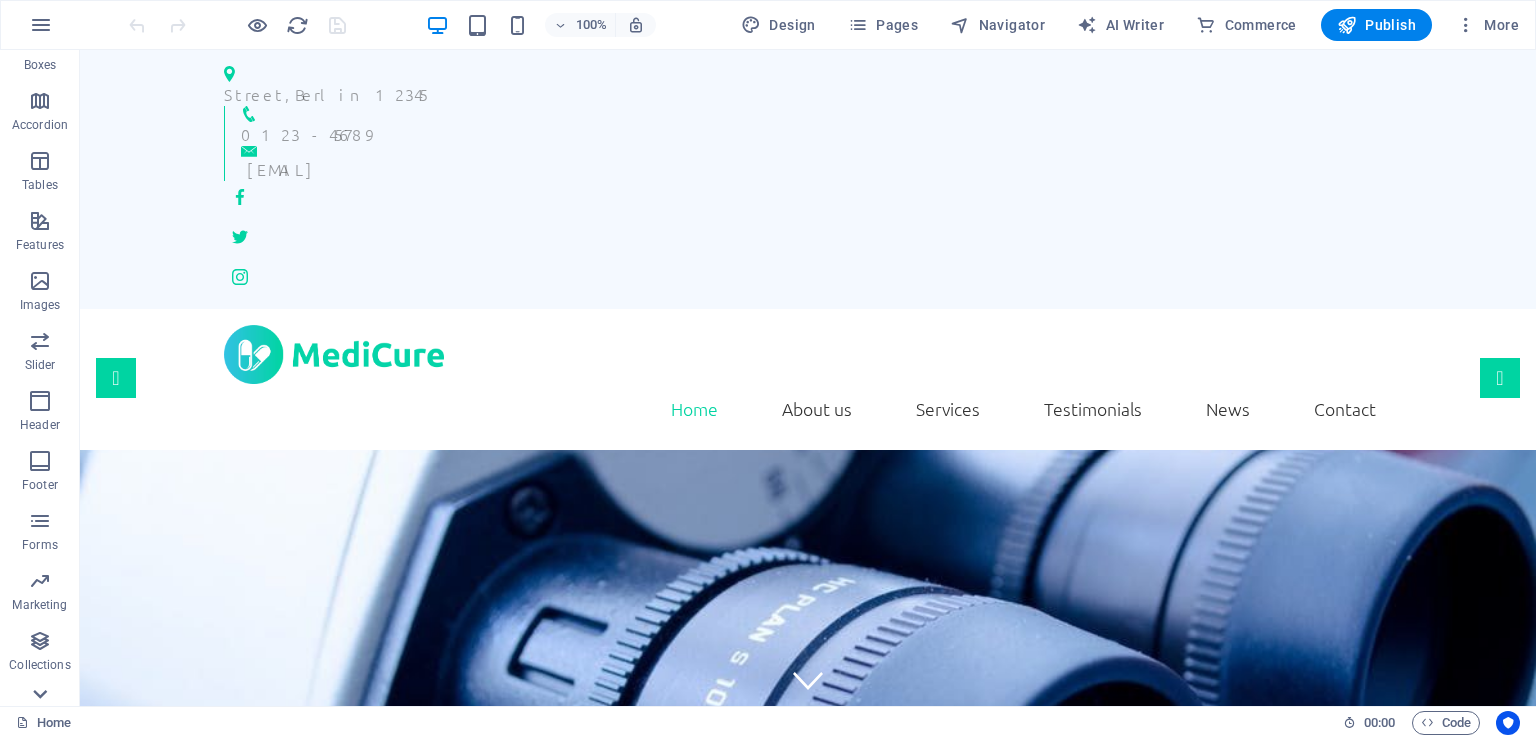 scroll, scrollTop: 304, scrollLeft: 0, axis: vertical 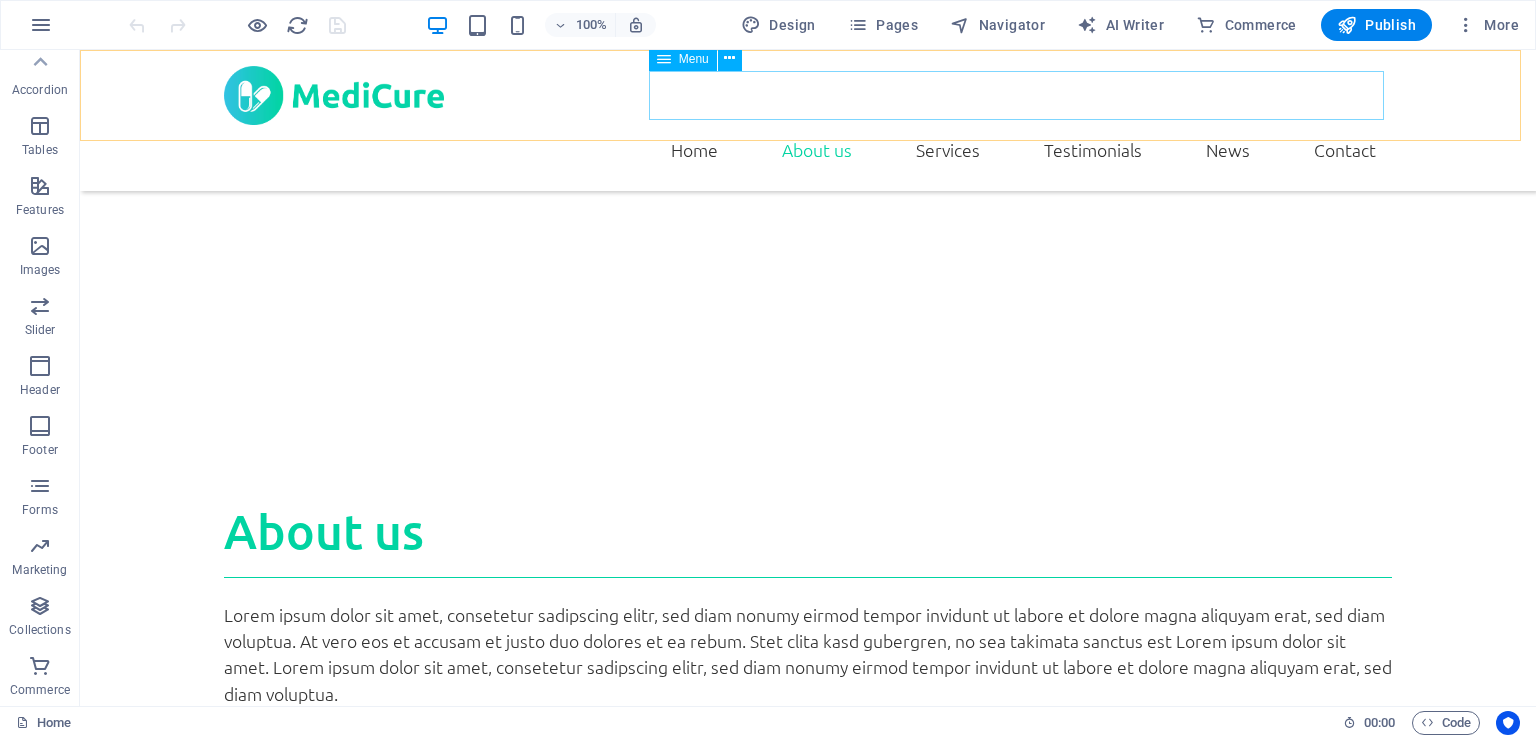 click on "Home About us Services Testimonials News Contact" at bounding box center [808, 150] 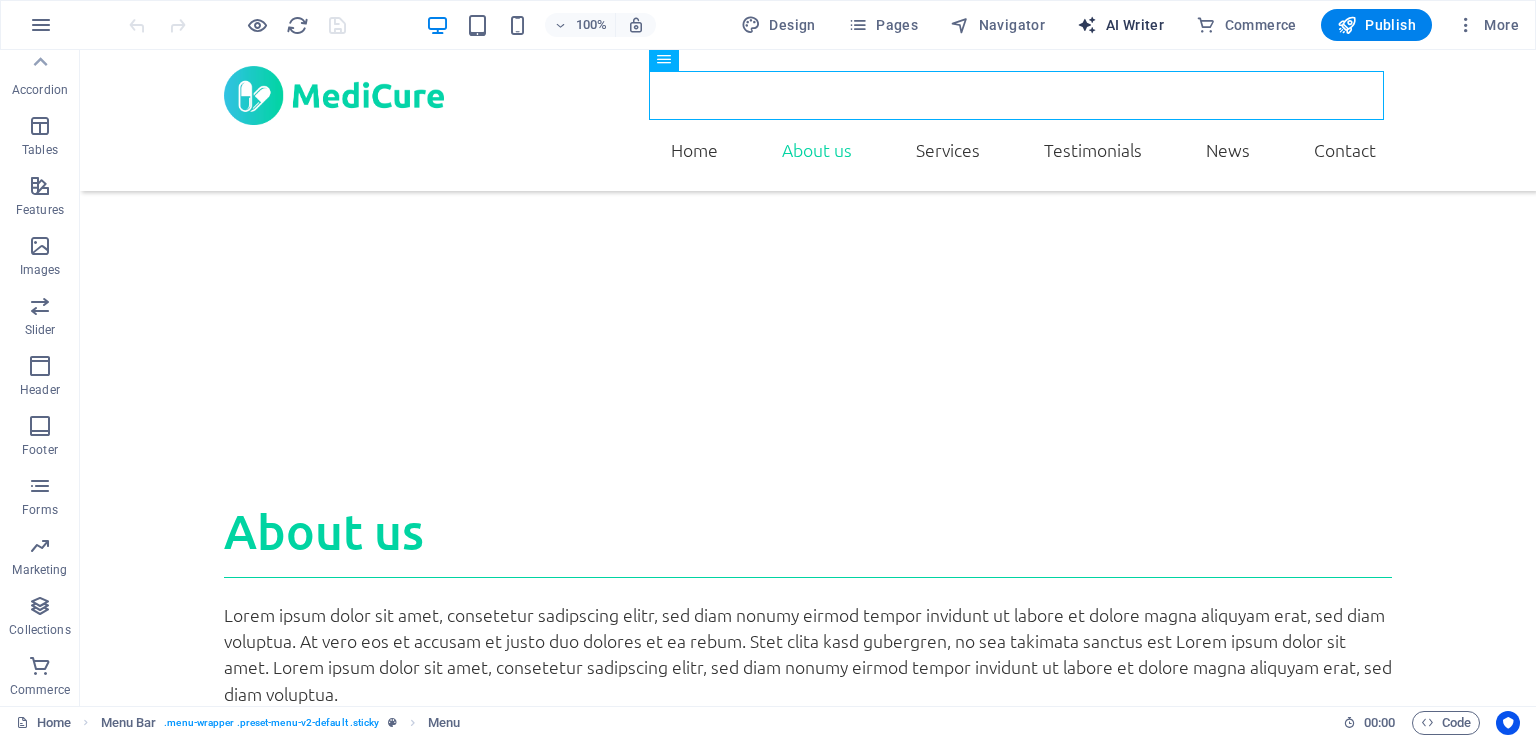 click on "AI Writer" at bounding box center (1120, 25) 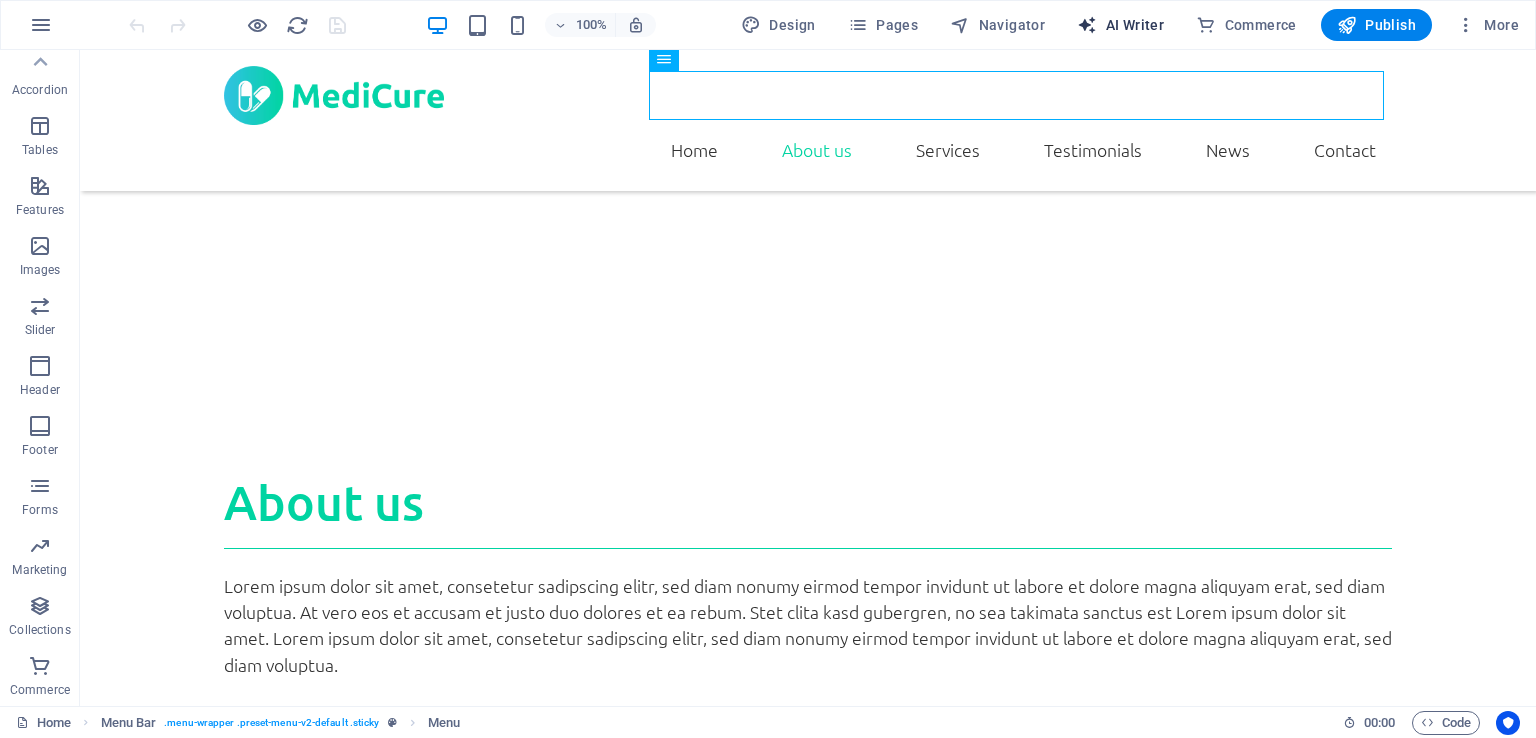 select on "English" 